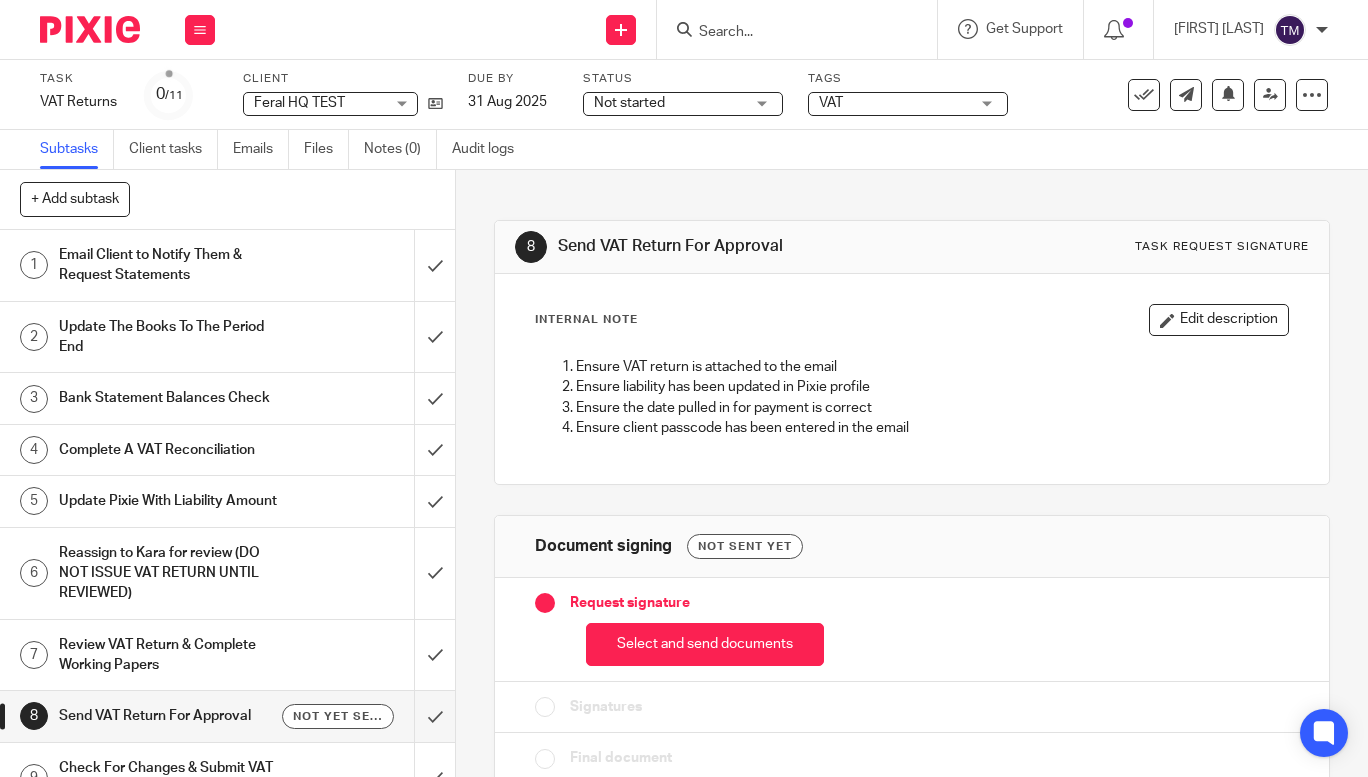scroll, scrollTop: 0, scrollLeft: 0, axis: both 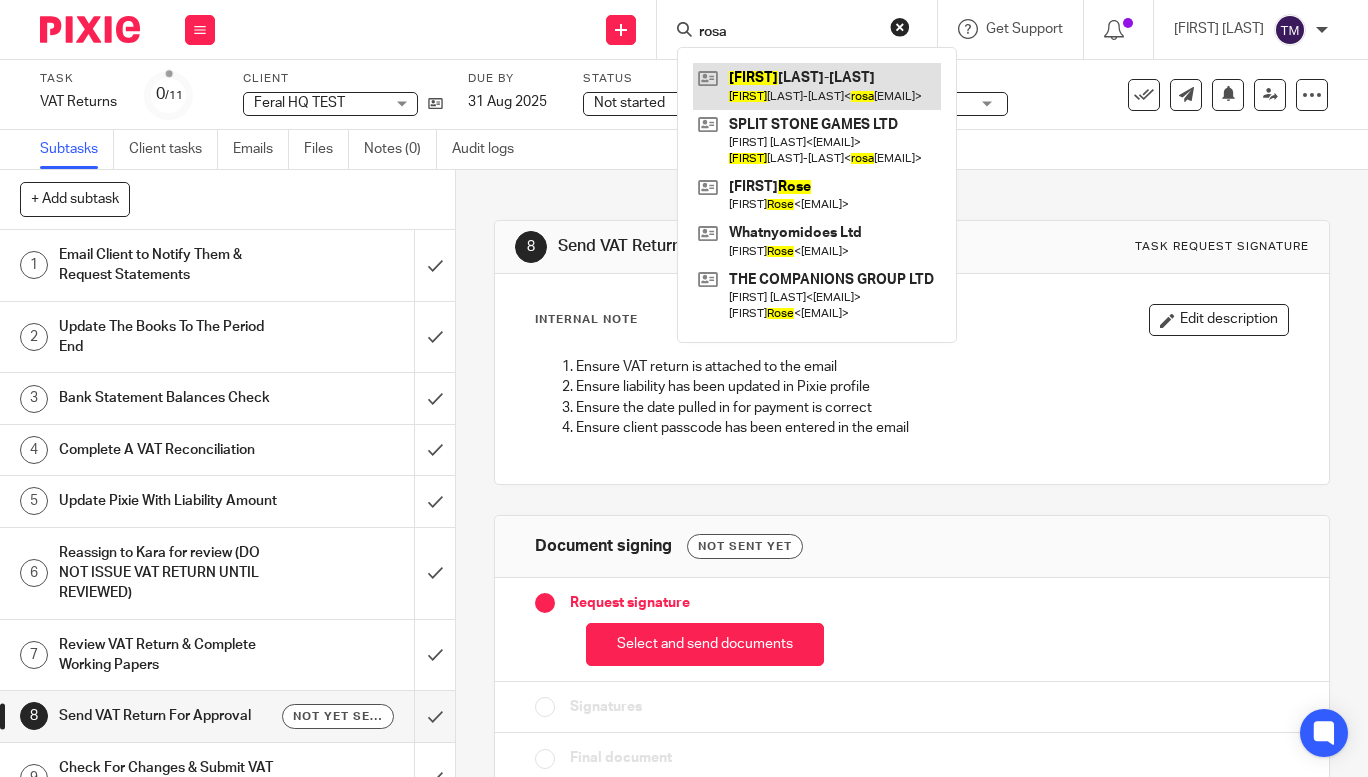 type on "rosa" 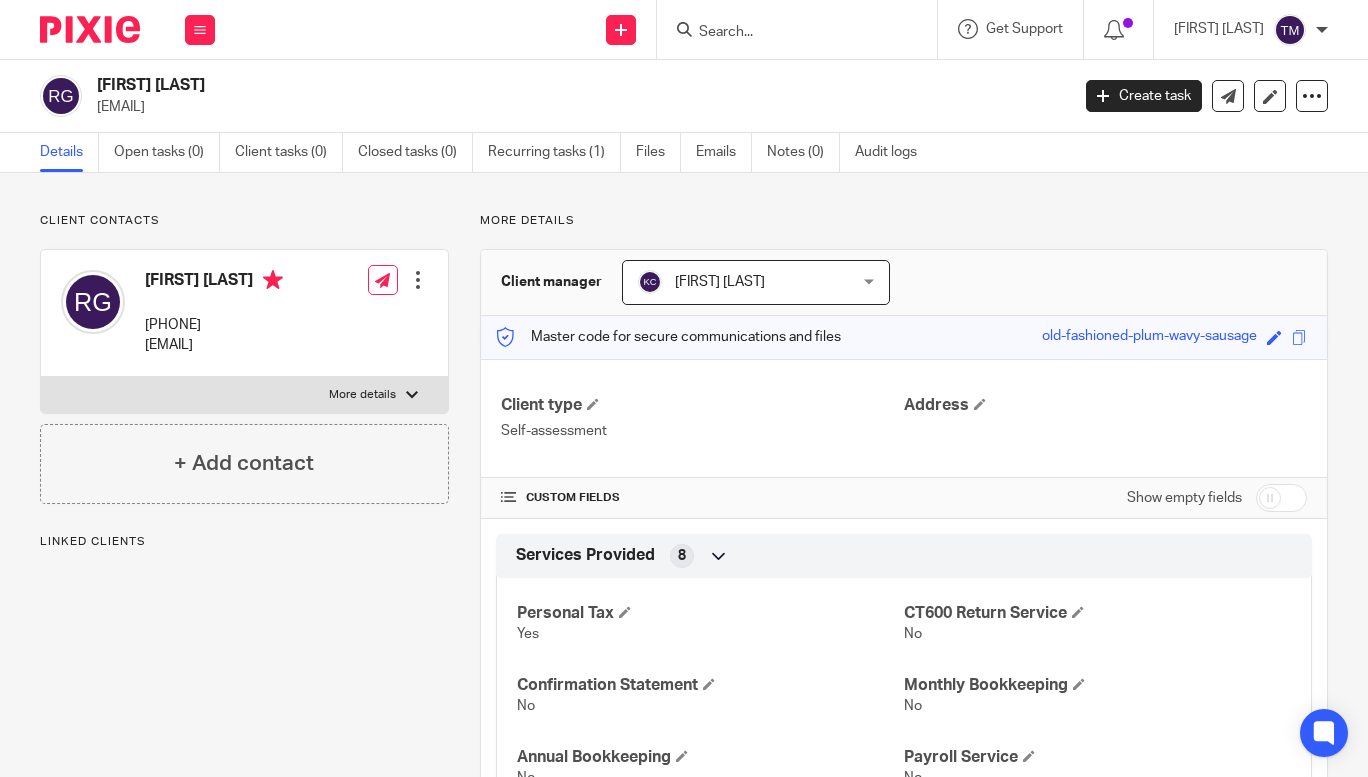 scroll, scrollTop: 0, scrollLeft: 0, axis: both 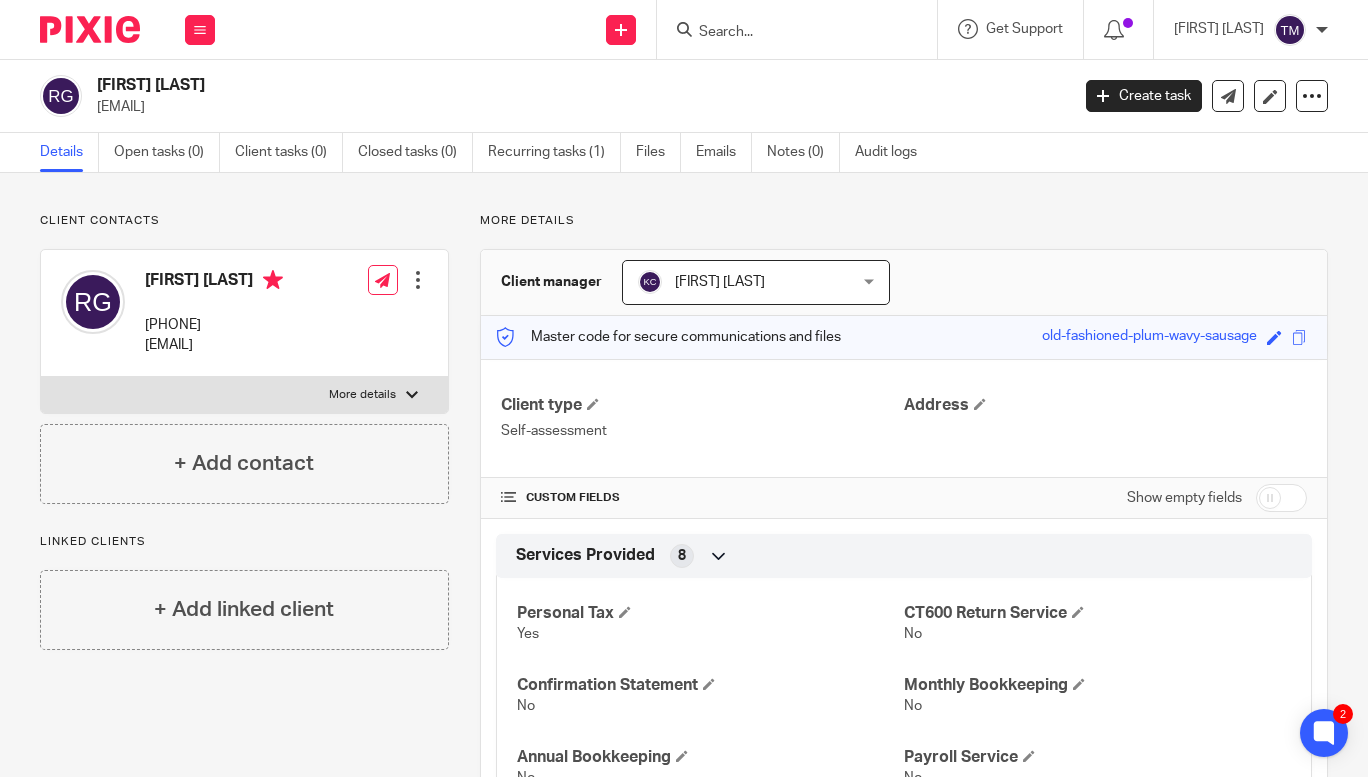 click at bounding box center [787, 33] 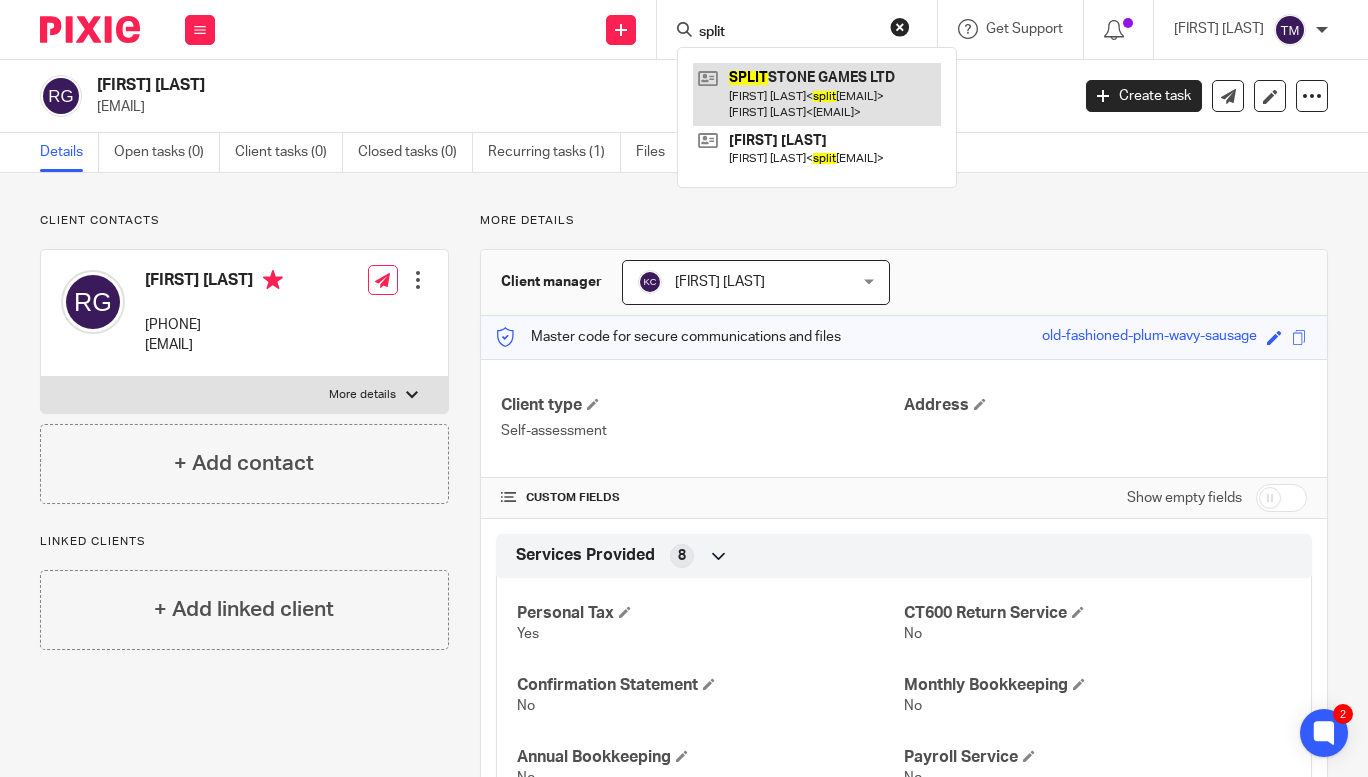 type on "split" 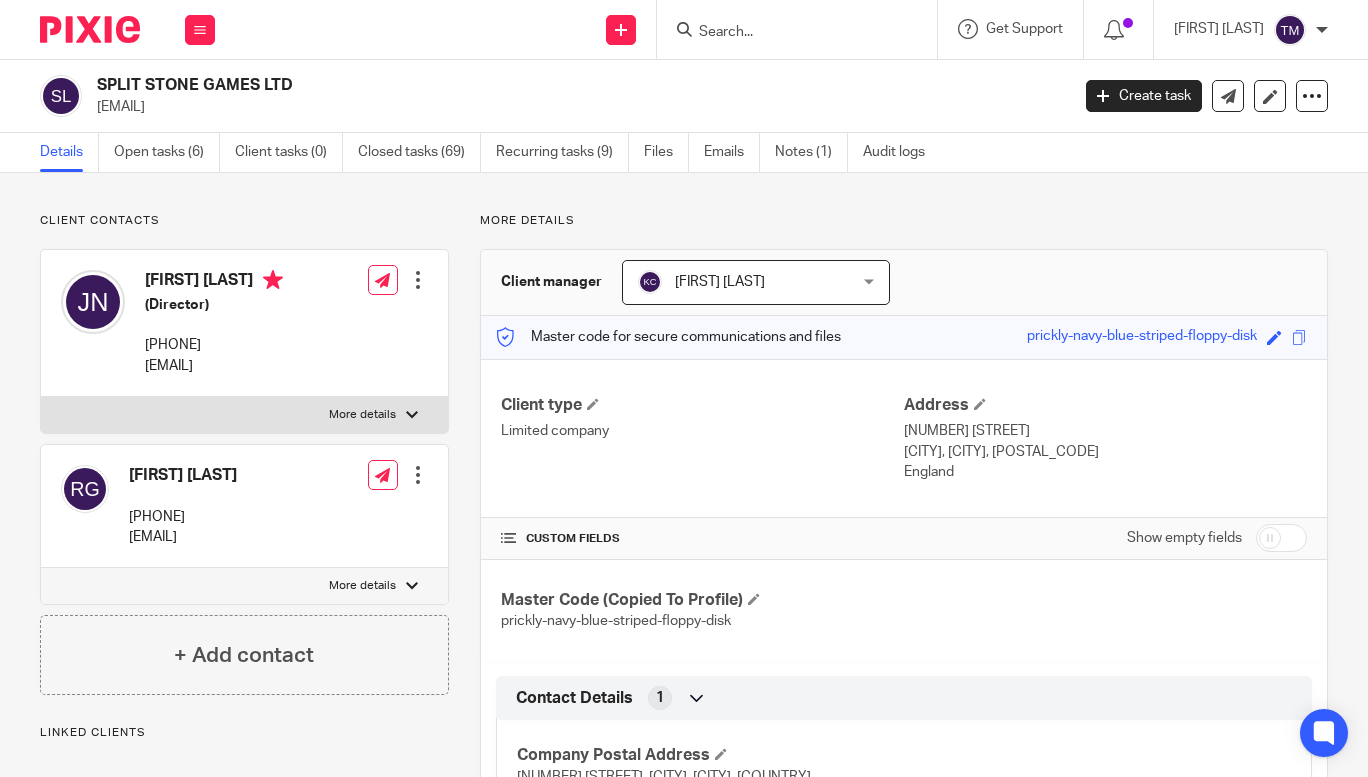 scroll, scrollTop: 0, scrollLeft: 0, axis: both 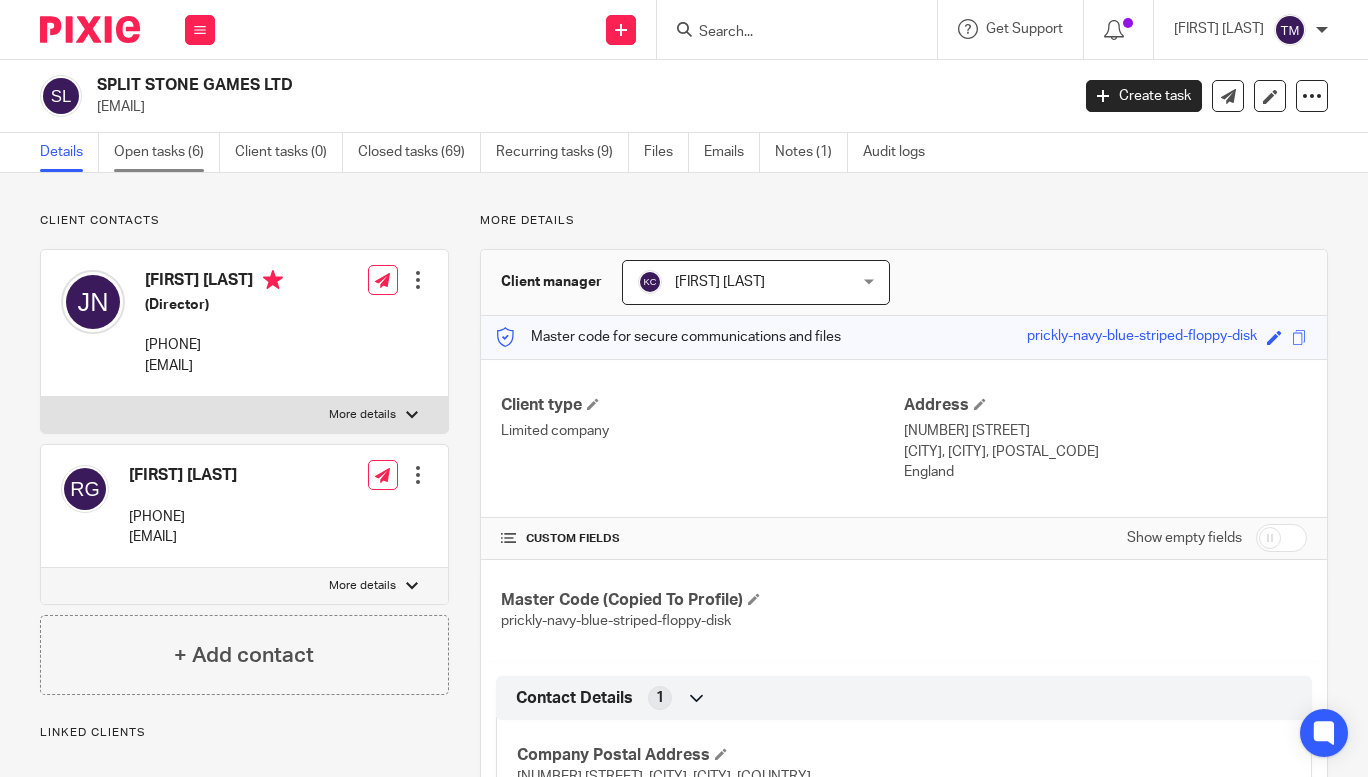 click on "Open tasks (6)" at bounding box center (167, 152) 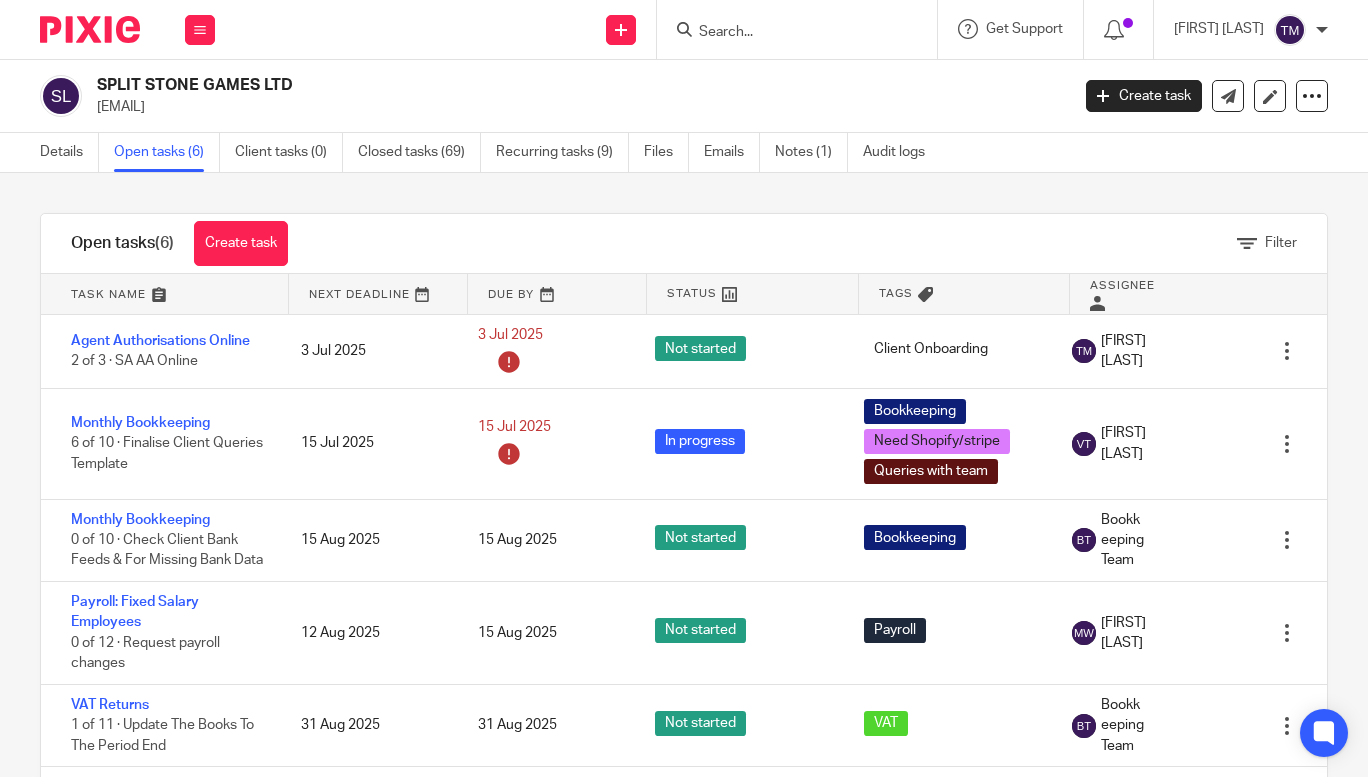 scroll, scrollTop: 0, scrollLeft: 0, axis: both 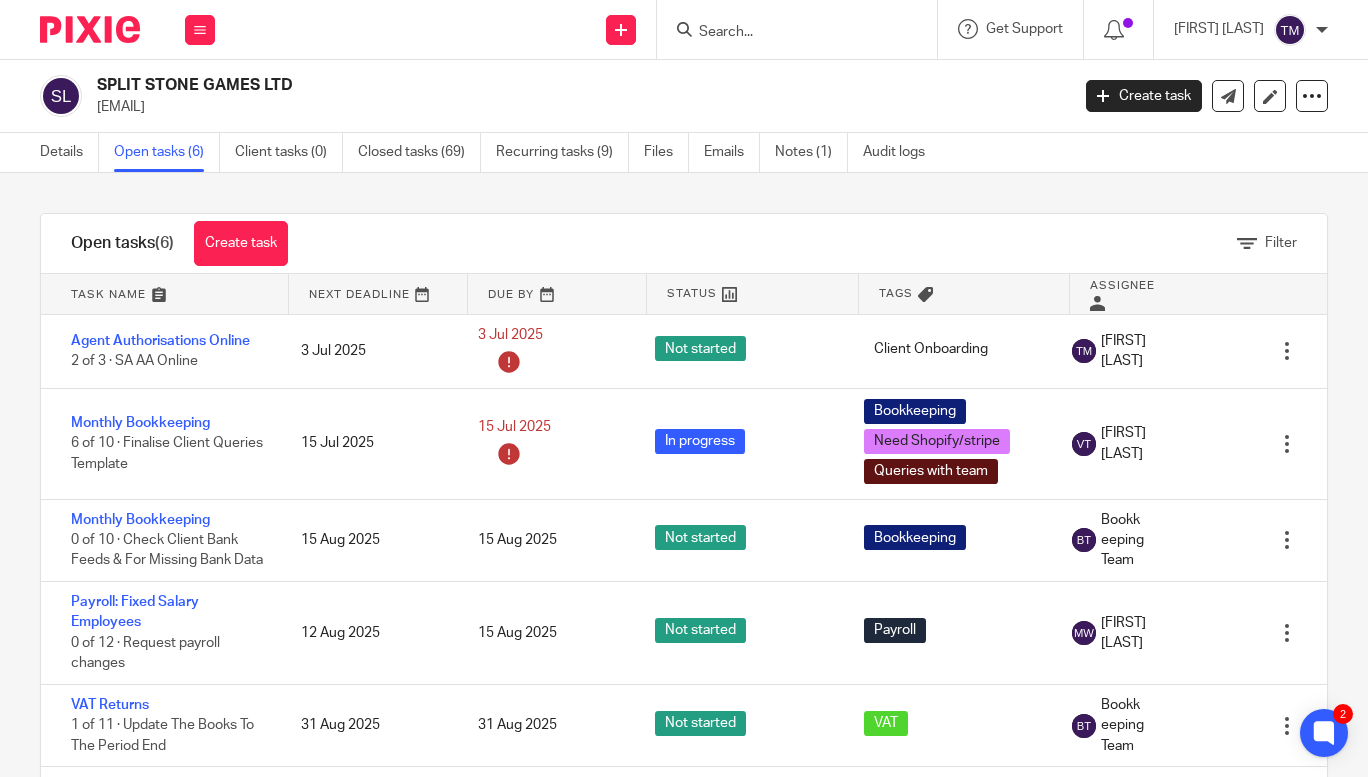 click at bounding box center (787, 33) 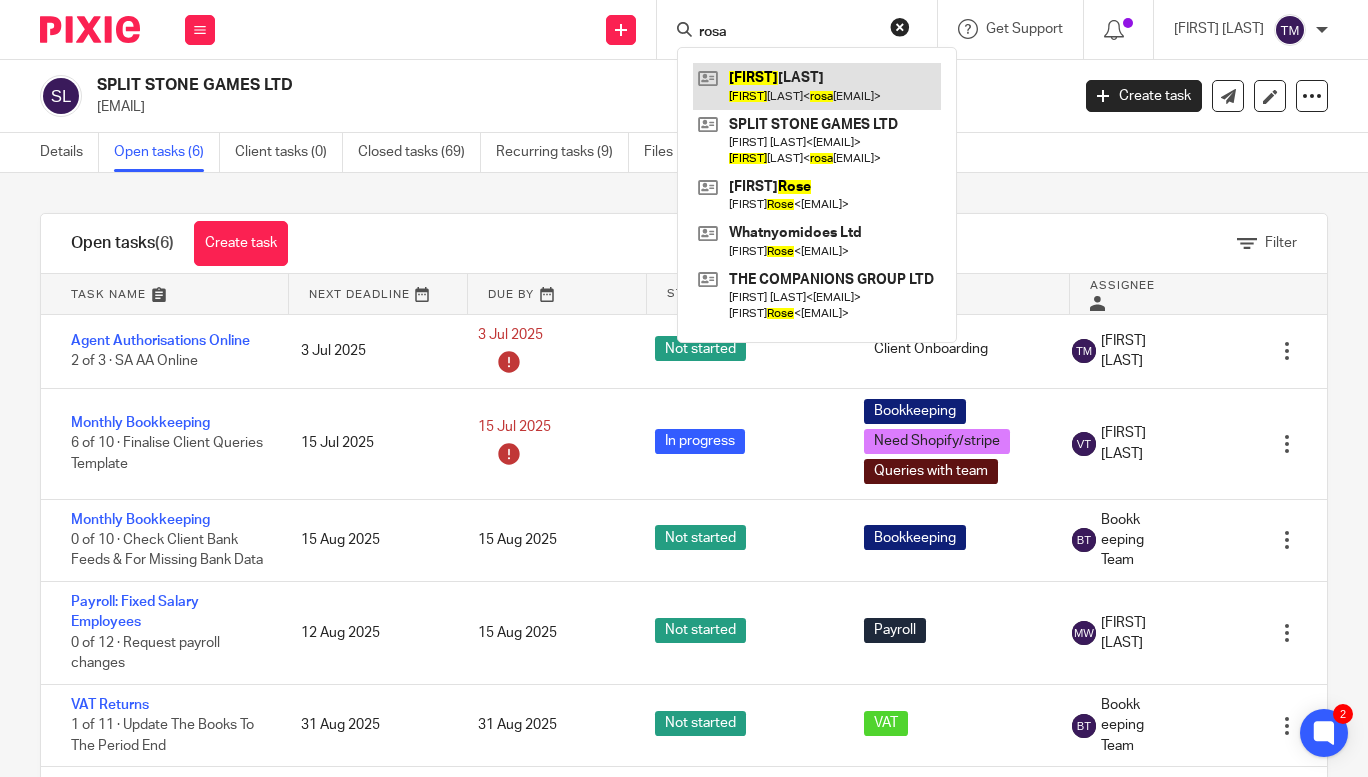 type on "rosa" 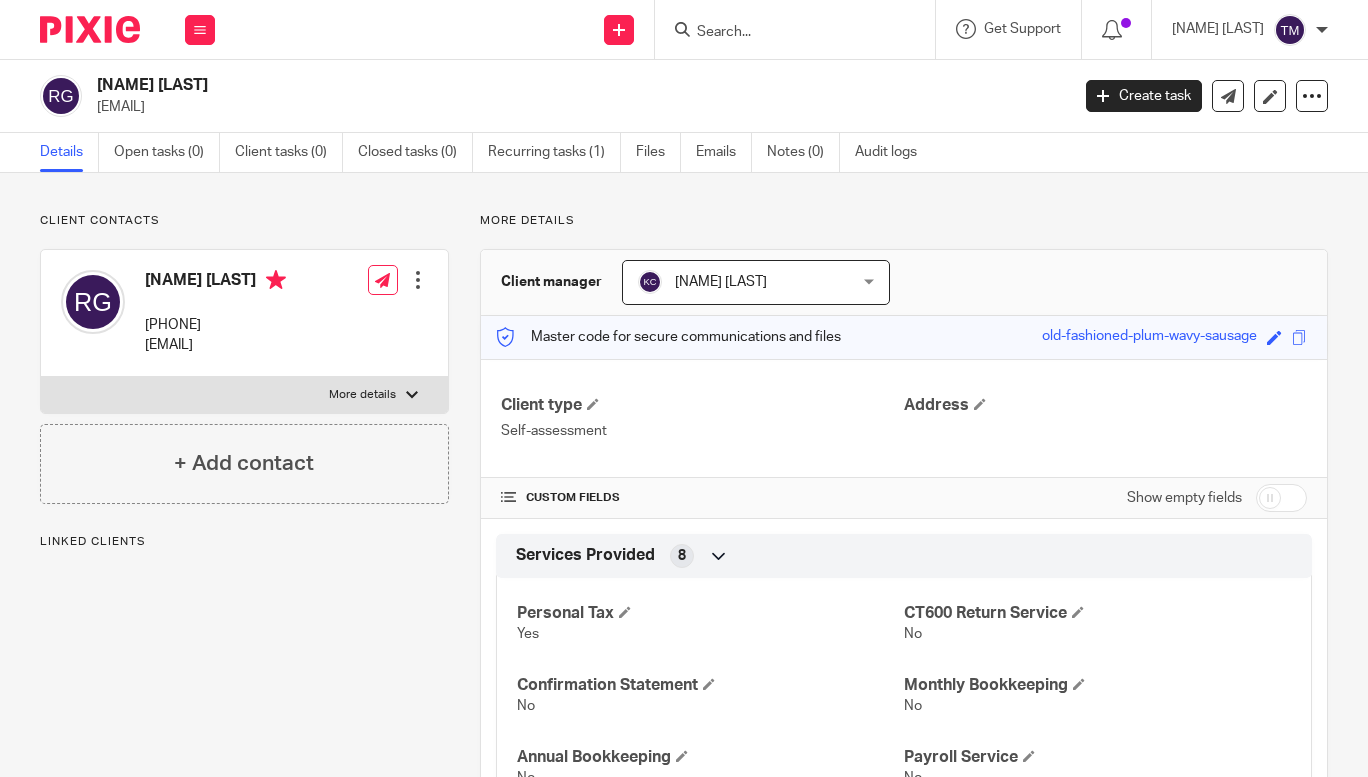 scroll, scrollTop: 0, scrollLeft: 0, axis: both 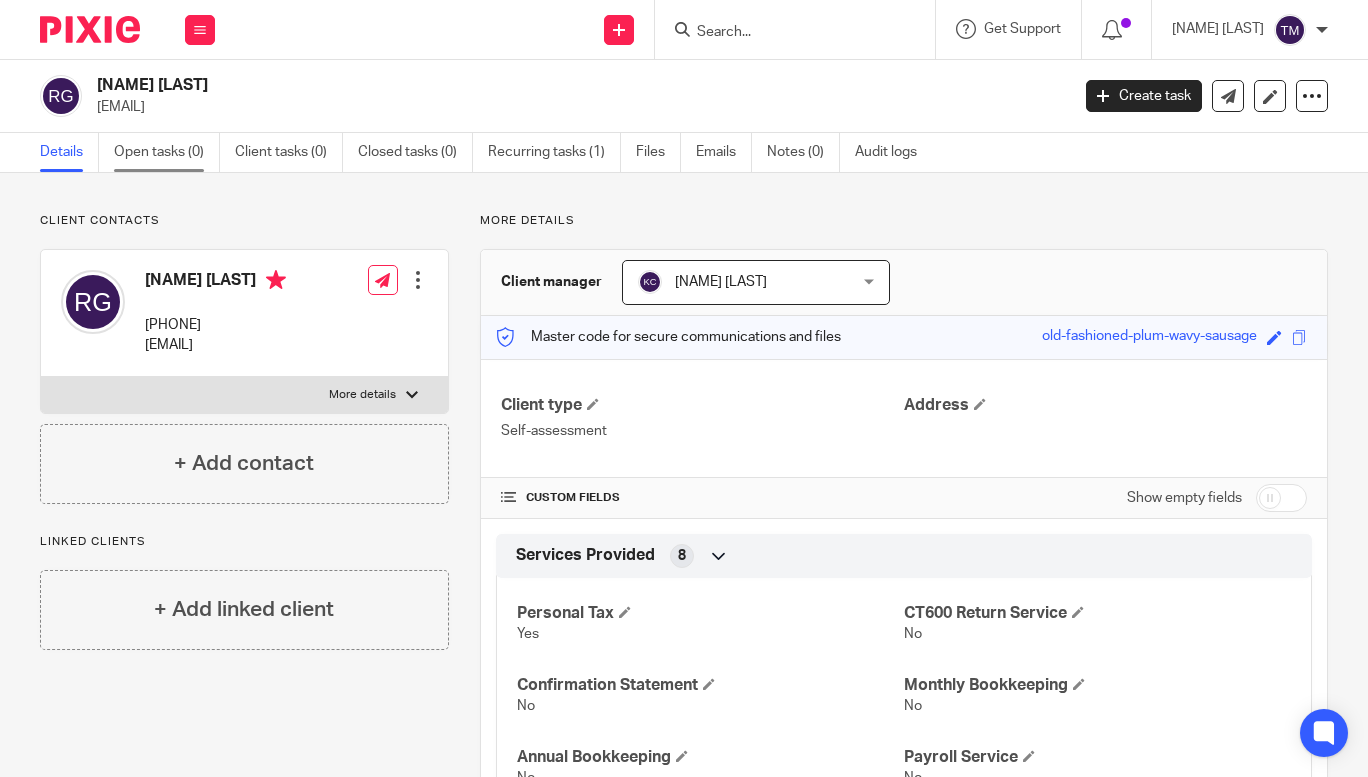 click on "Open tasks (0)" at bounding box center (167, 152) 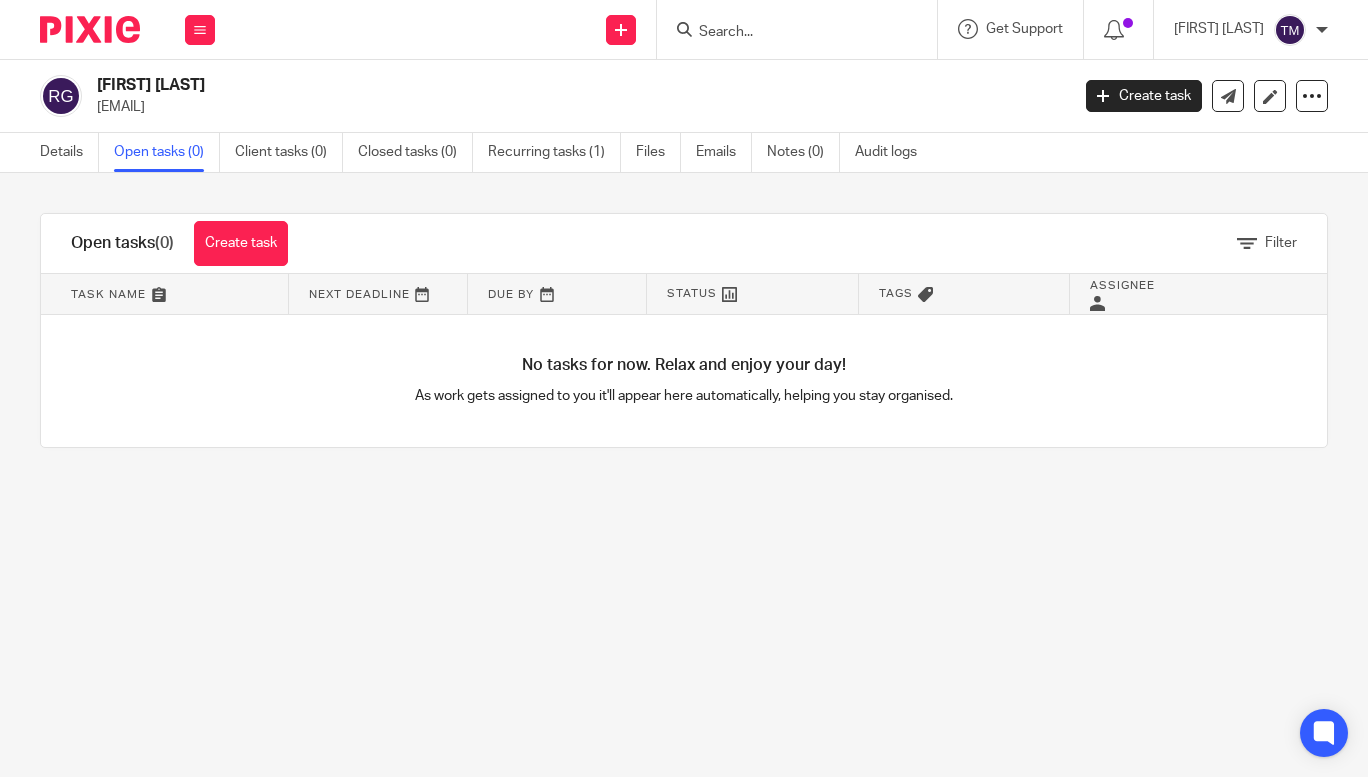 scroll, scrollTop: 0, scrollLeft: 0, axis: both 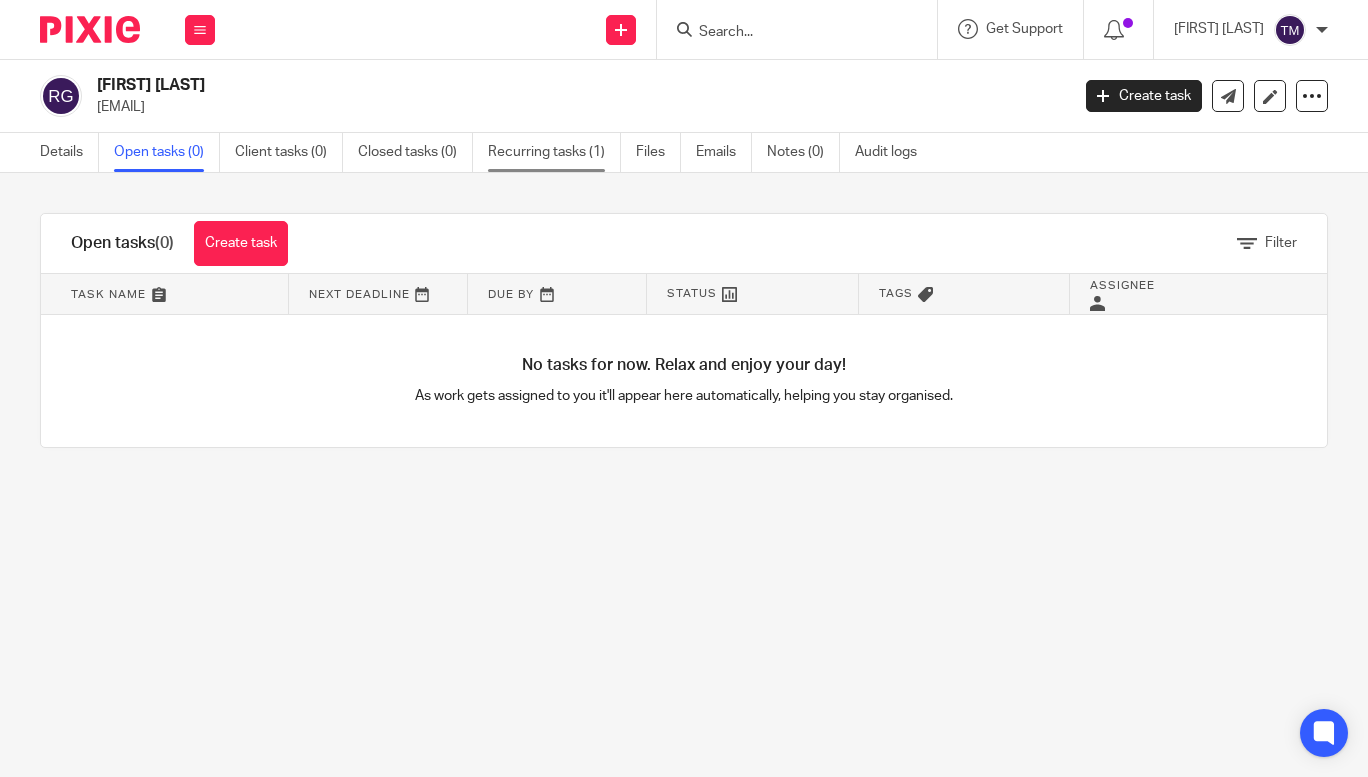 click on "Recurring tasks (1)" at bounding box center [554, 152] 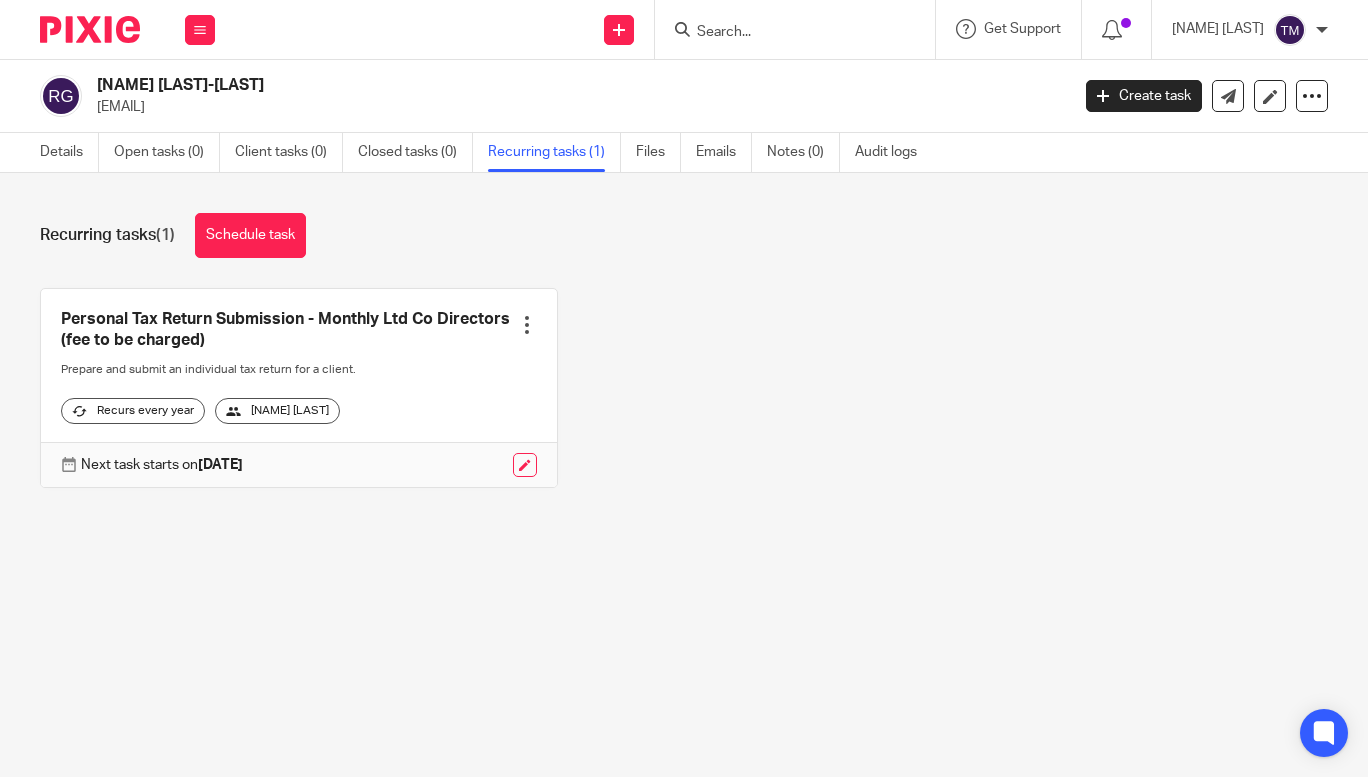 scroll, scrollTop: 0, scrollLeft: 0, axis: both 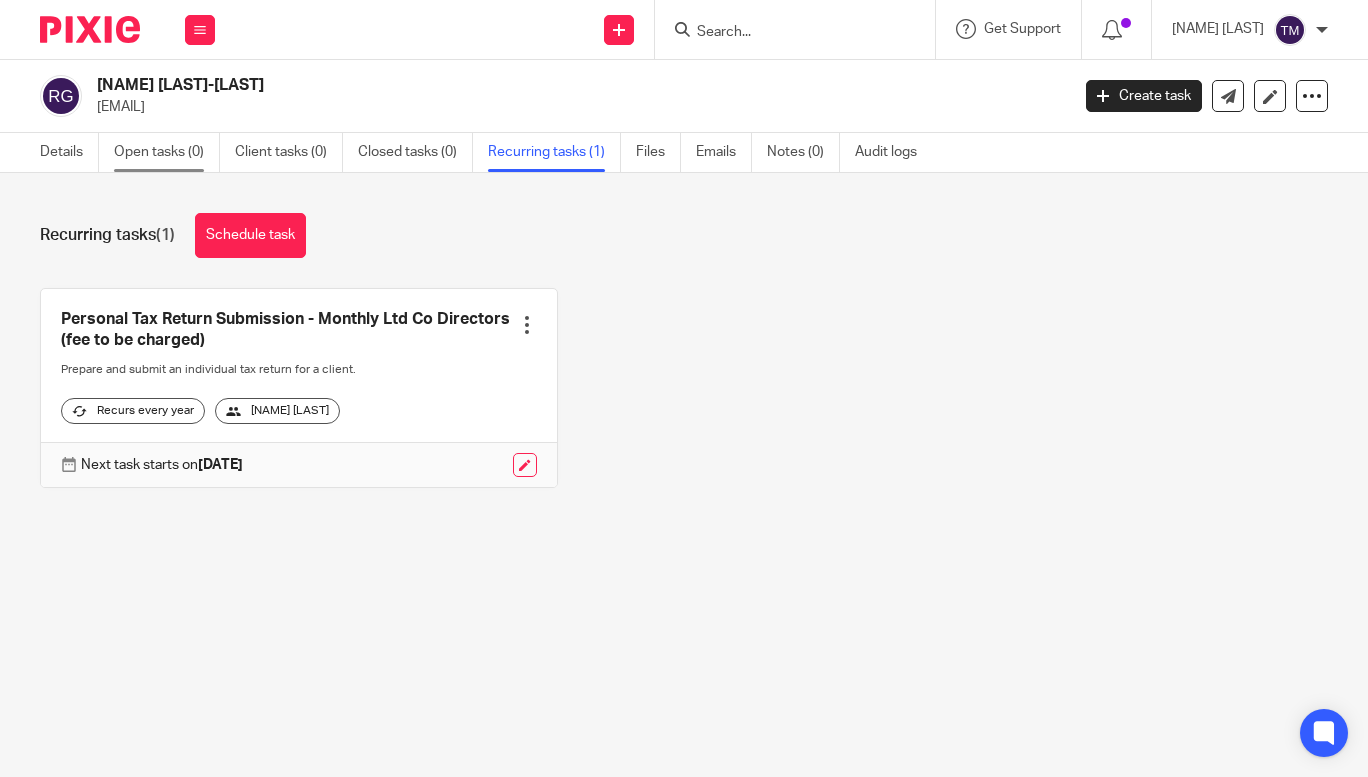 click on "Open tasks (0)" at bounding box center [167, 152] 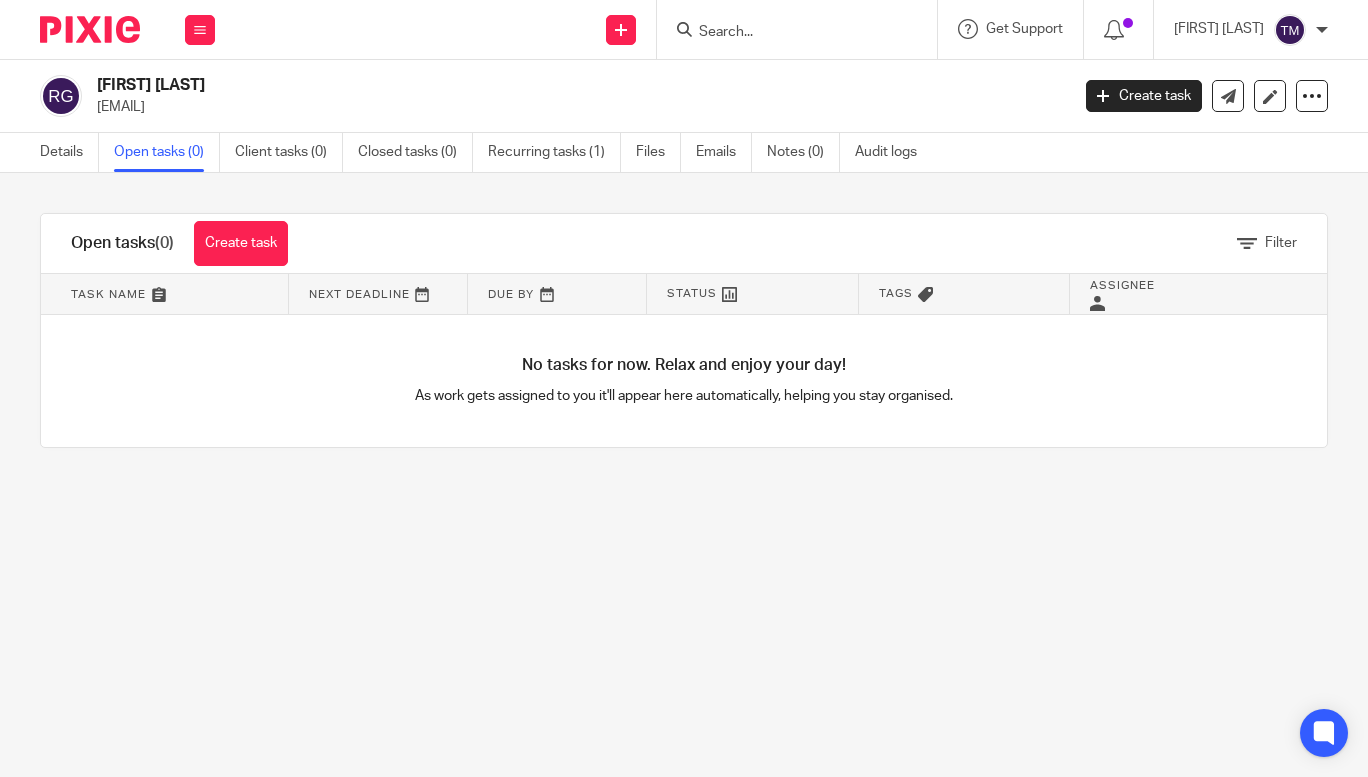 scroll, scrollTop: 0, scrollLeft: 0, axis: both 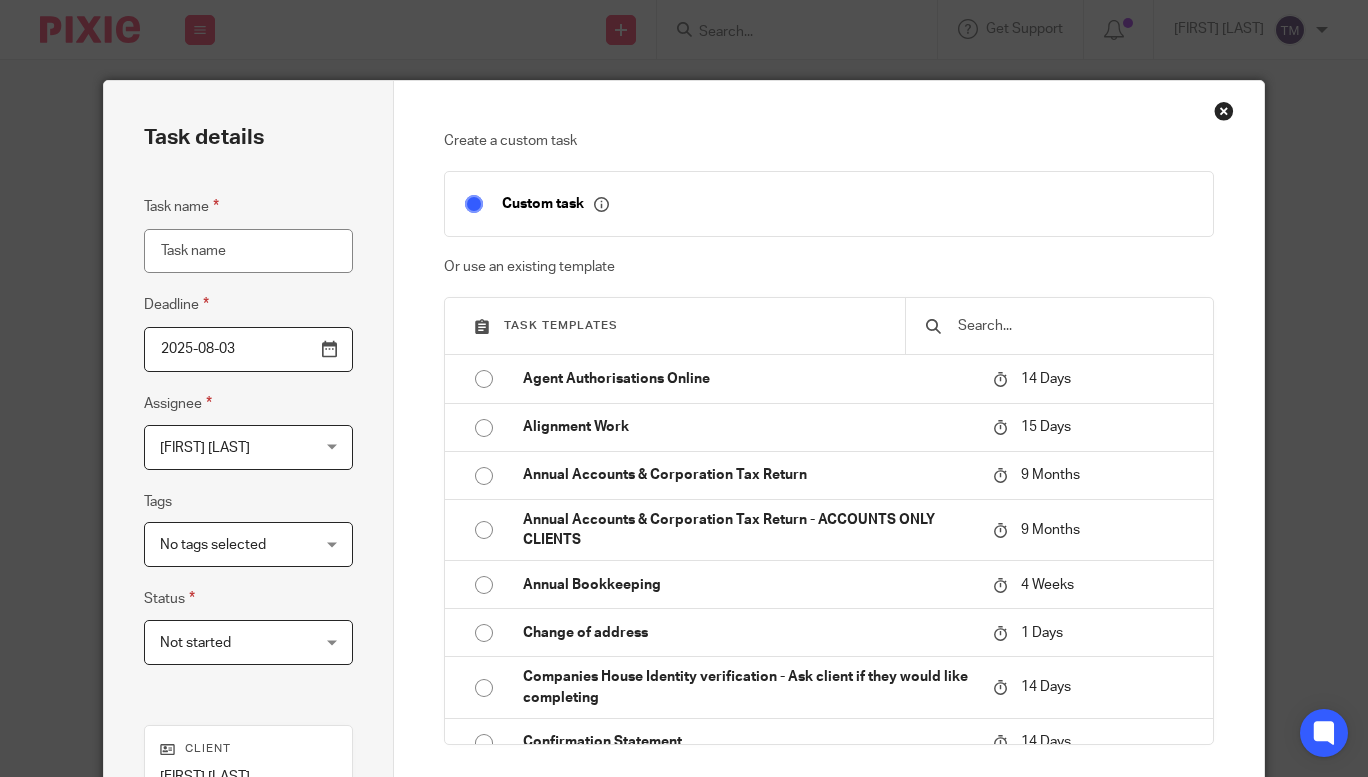click at bounding box center (1074, 326) 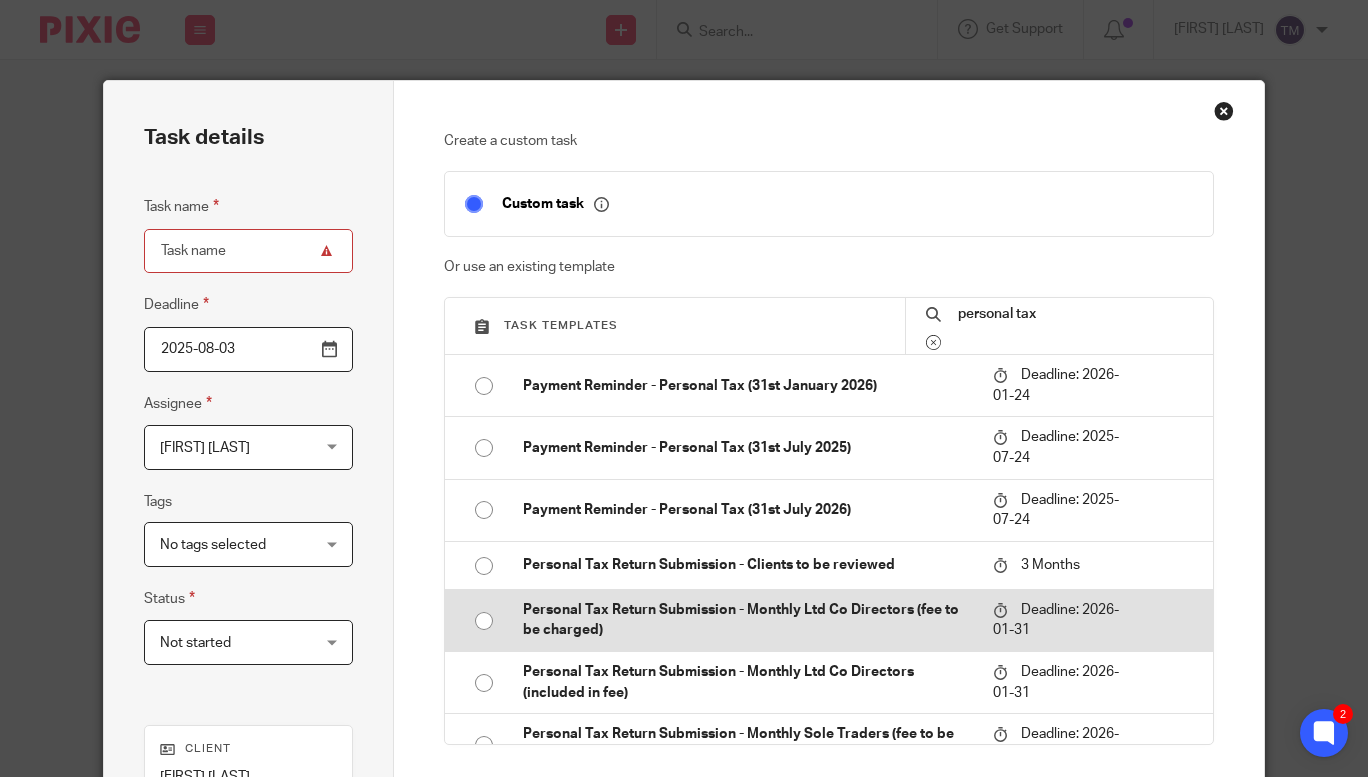 type on "personal tax" 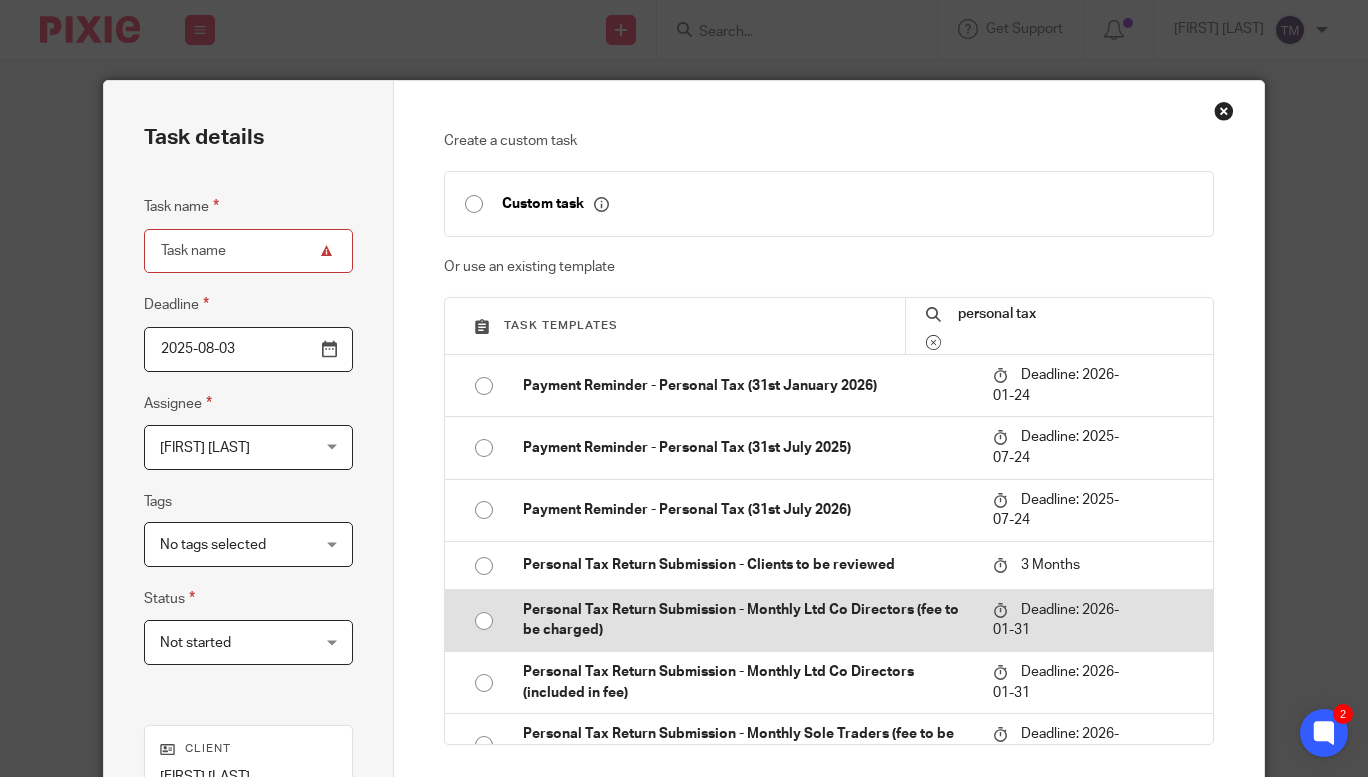 type on "2026-01-31" 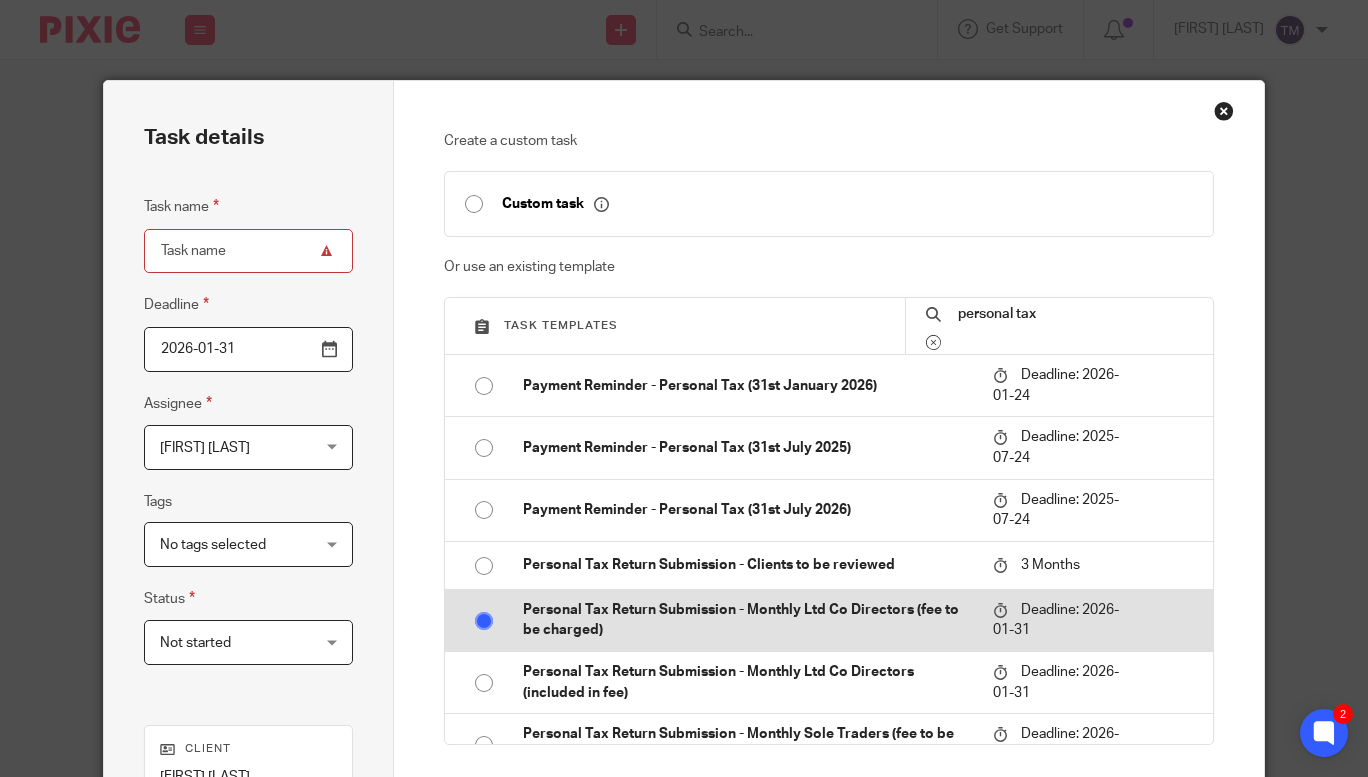 type on "Personal Tax Return Submission - Monthly Ltd Co Directors (fee to be charged)" 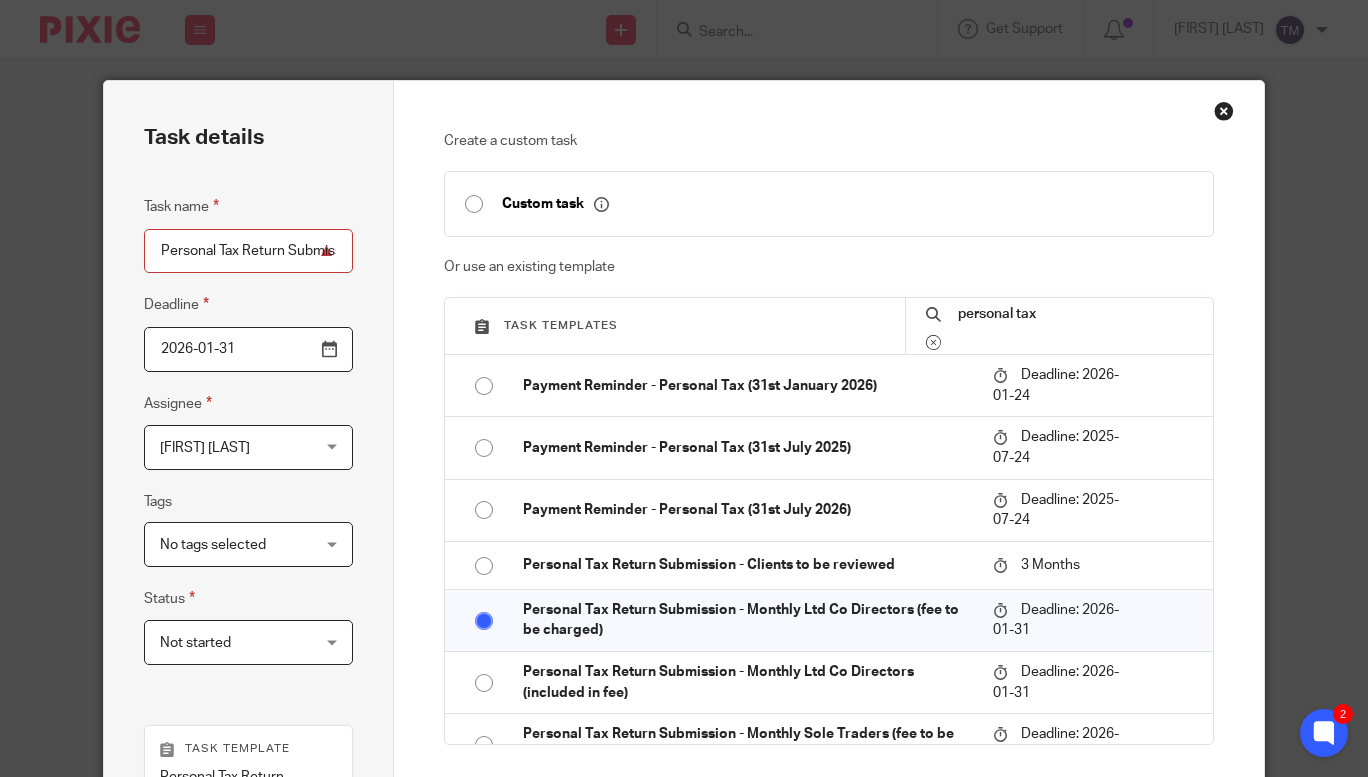 scroll, scrollTop: 219, scrollLeft: 0, axis: vertical 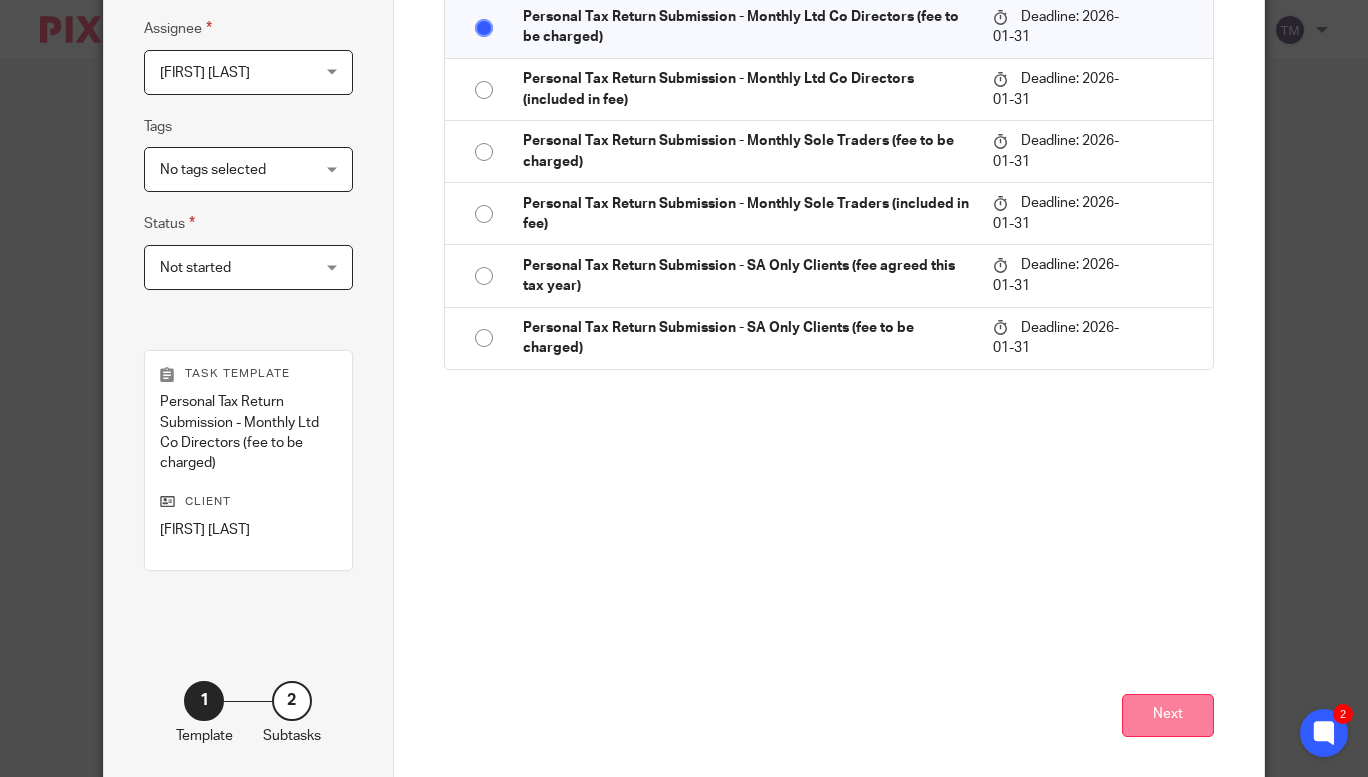 click on "Next" at bounding box center (1168, 715) 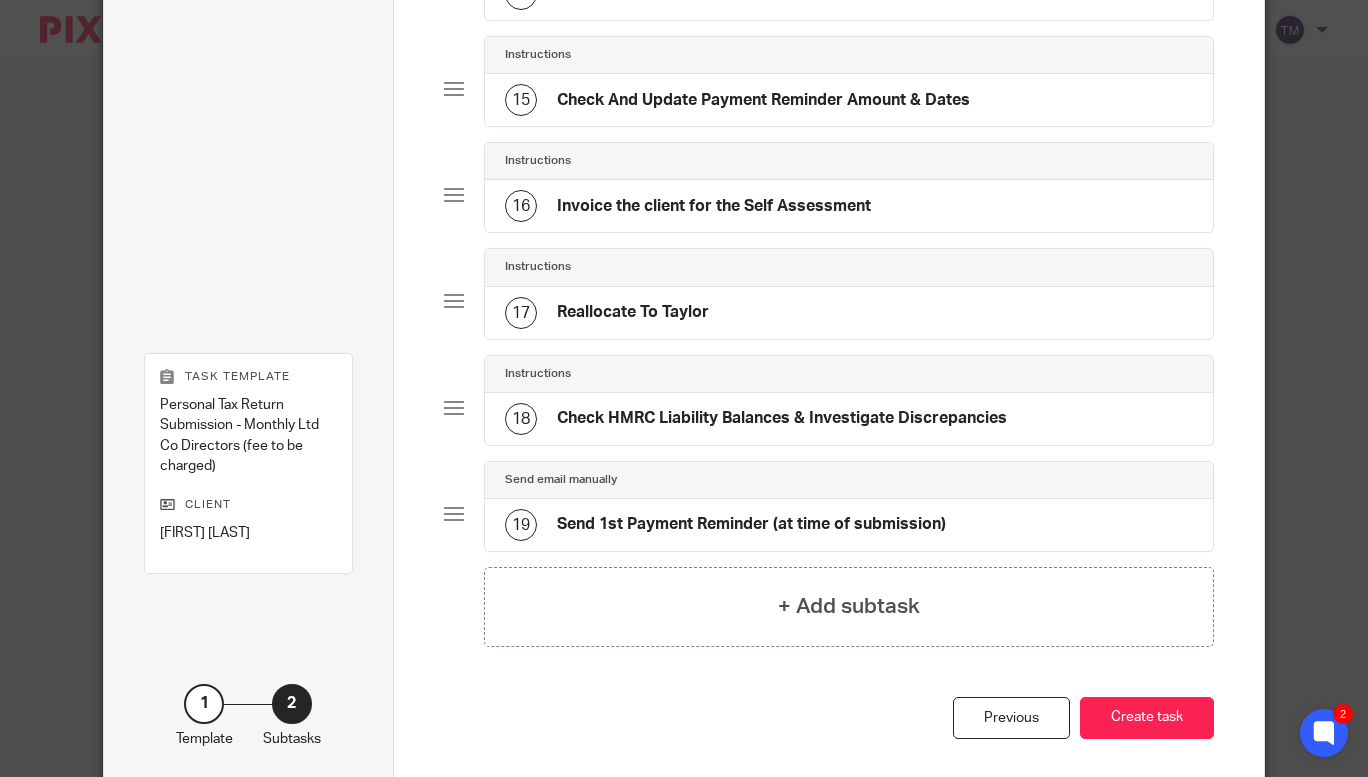 scroll, scrollTop: 1637, scrollLeft: 0, axis: vertical 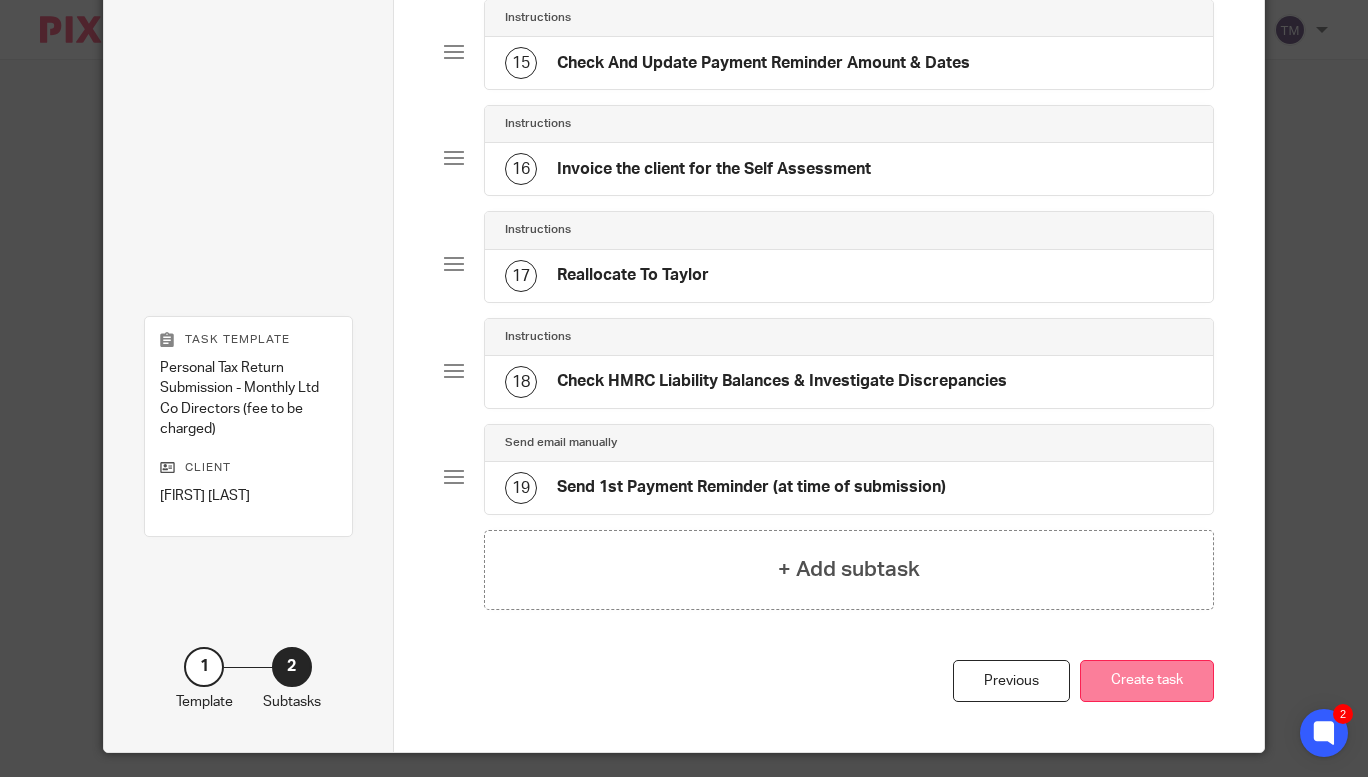click on "Create task" at bounding box center [1147, 681] 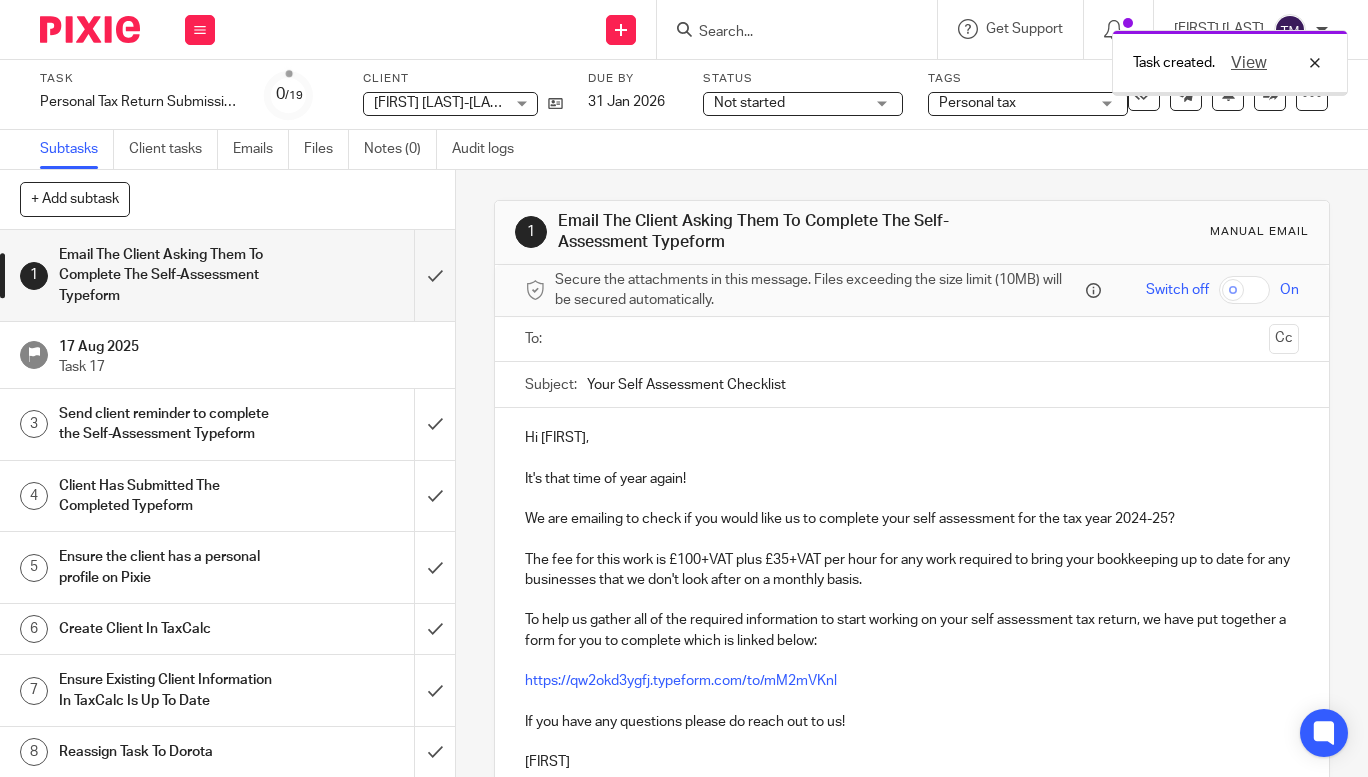 scroll, scrollTop: 0, scrollLeft: 0, axis: both 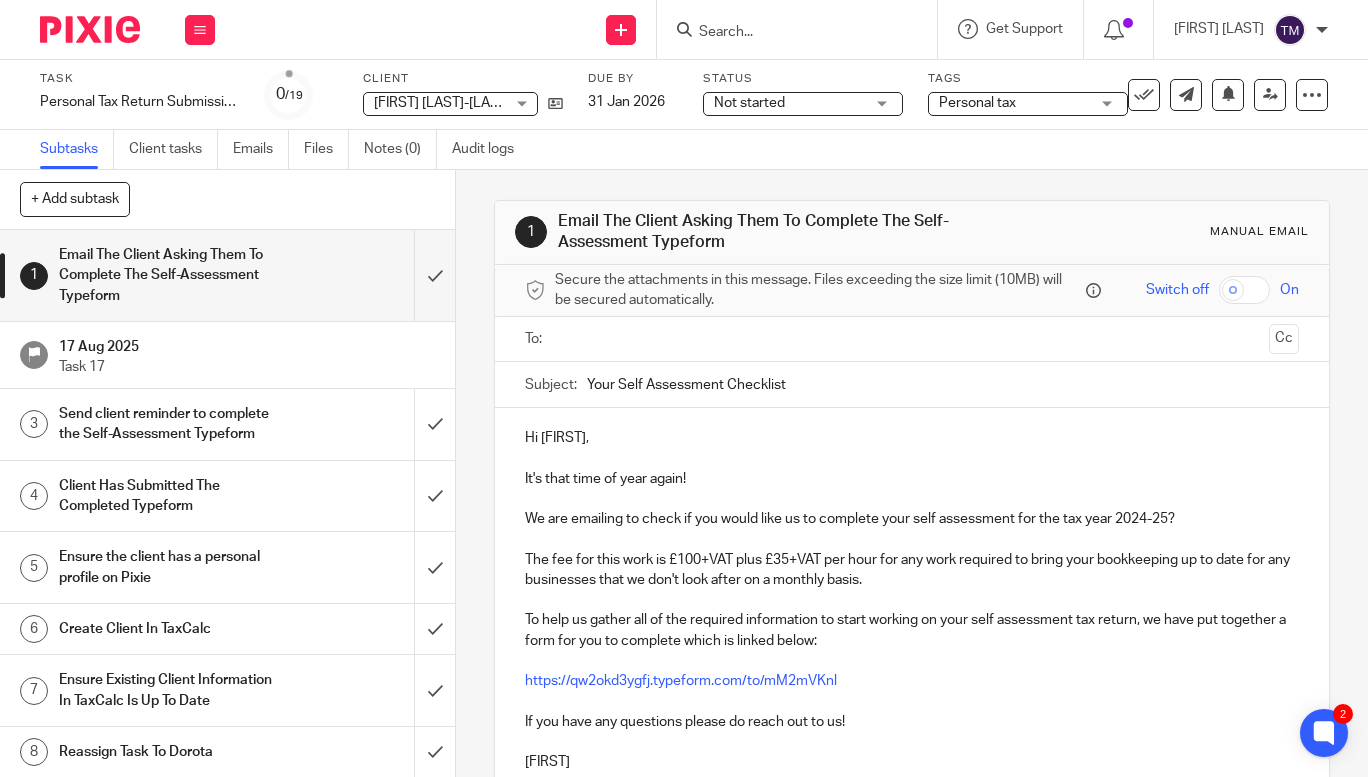 click at bounding box center (787, 33) 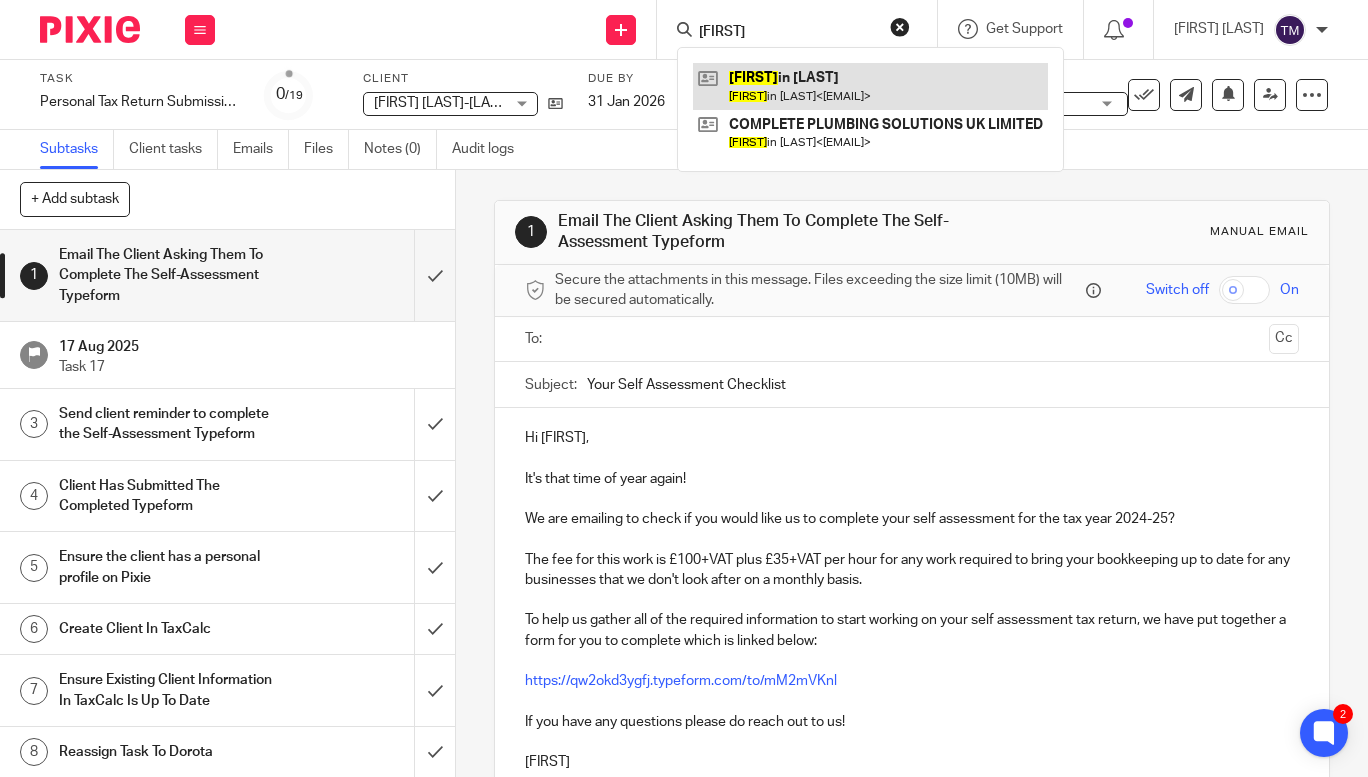type on "benjam" 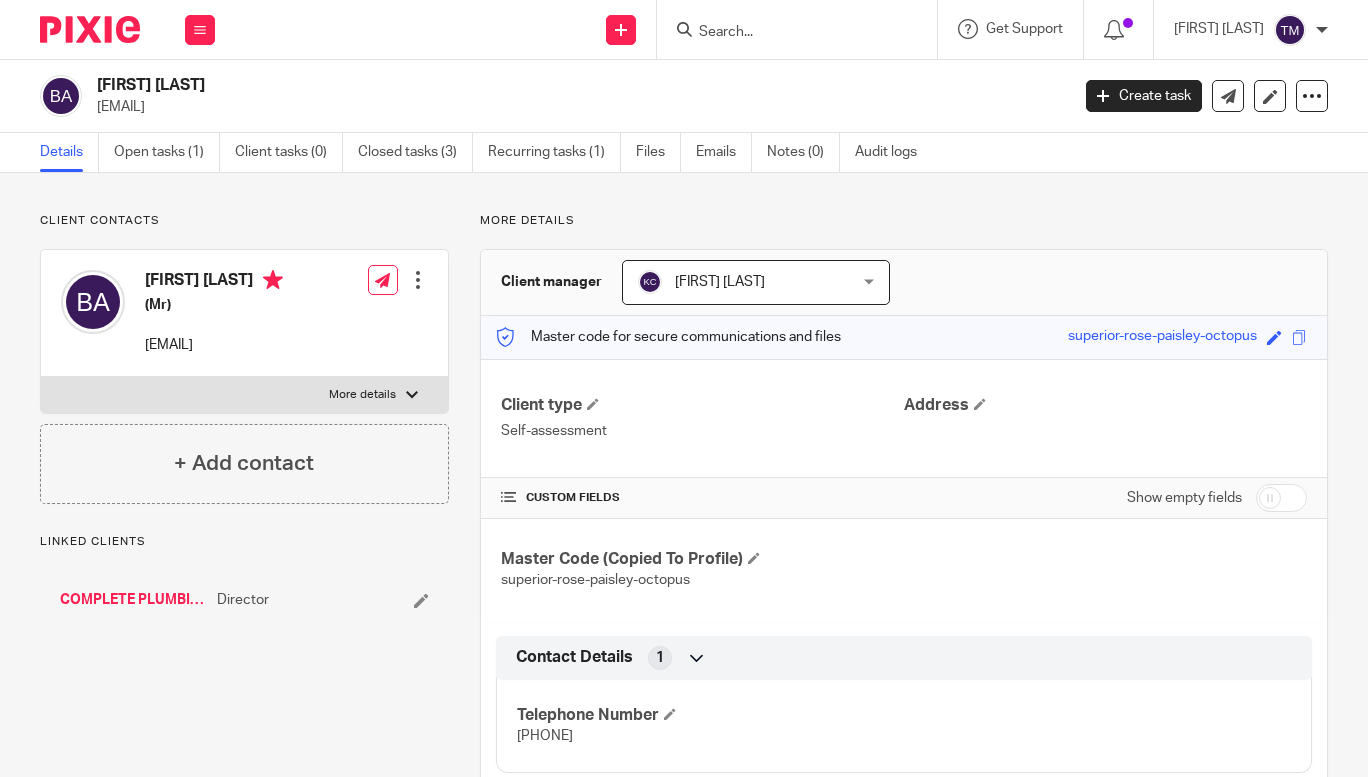 scroll, scrollTop: 0, scrollLeft: 0, axis: both 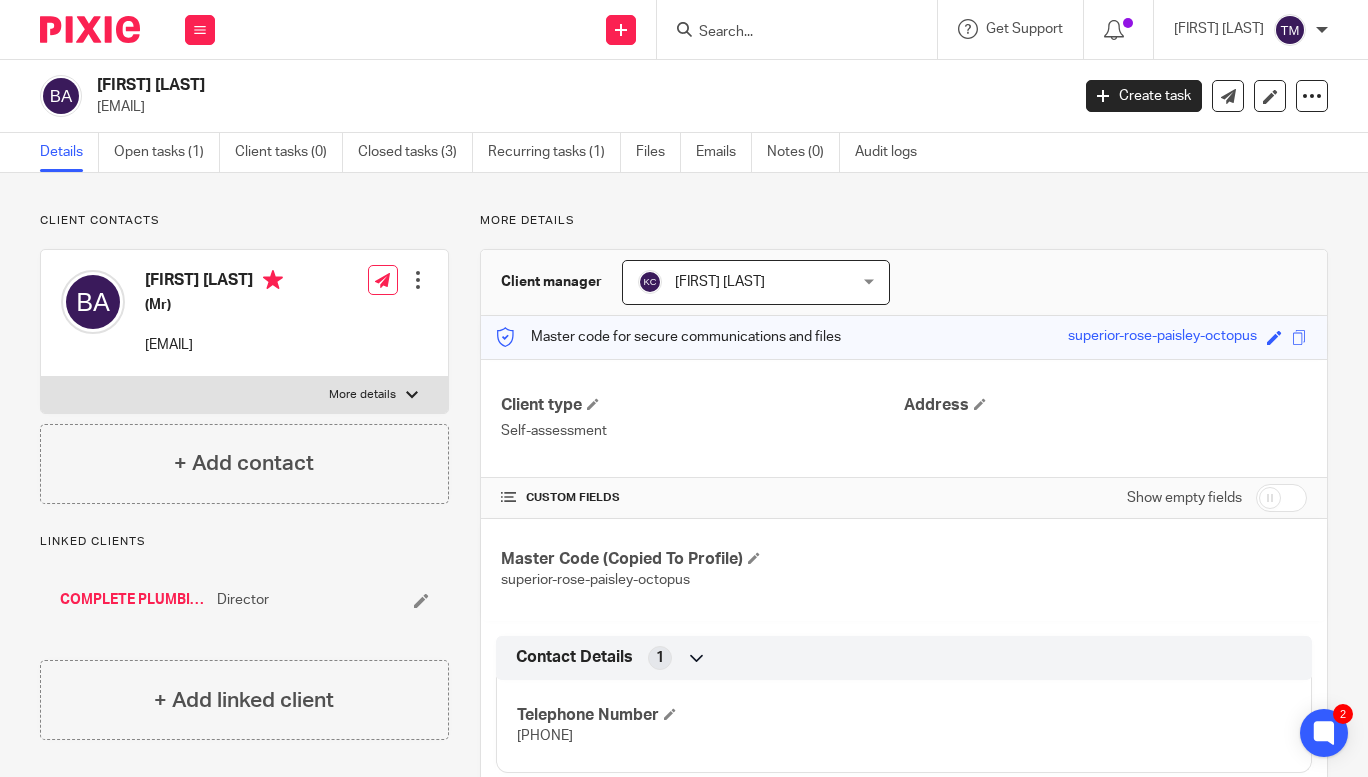 click at bounding box center (787, 33) 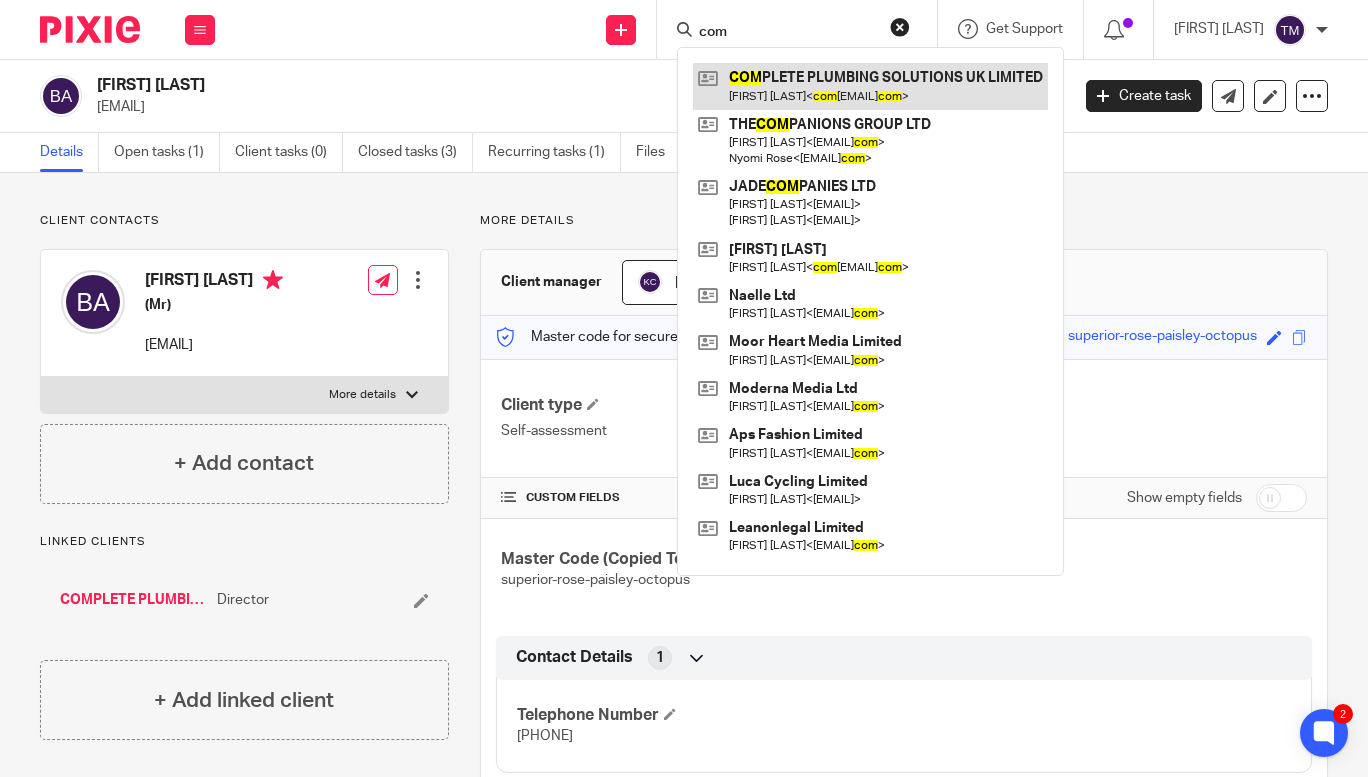type on "com" 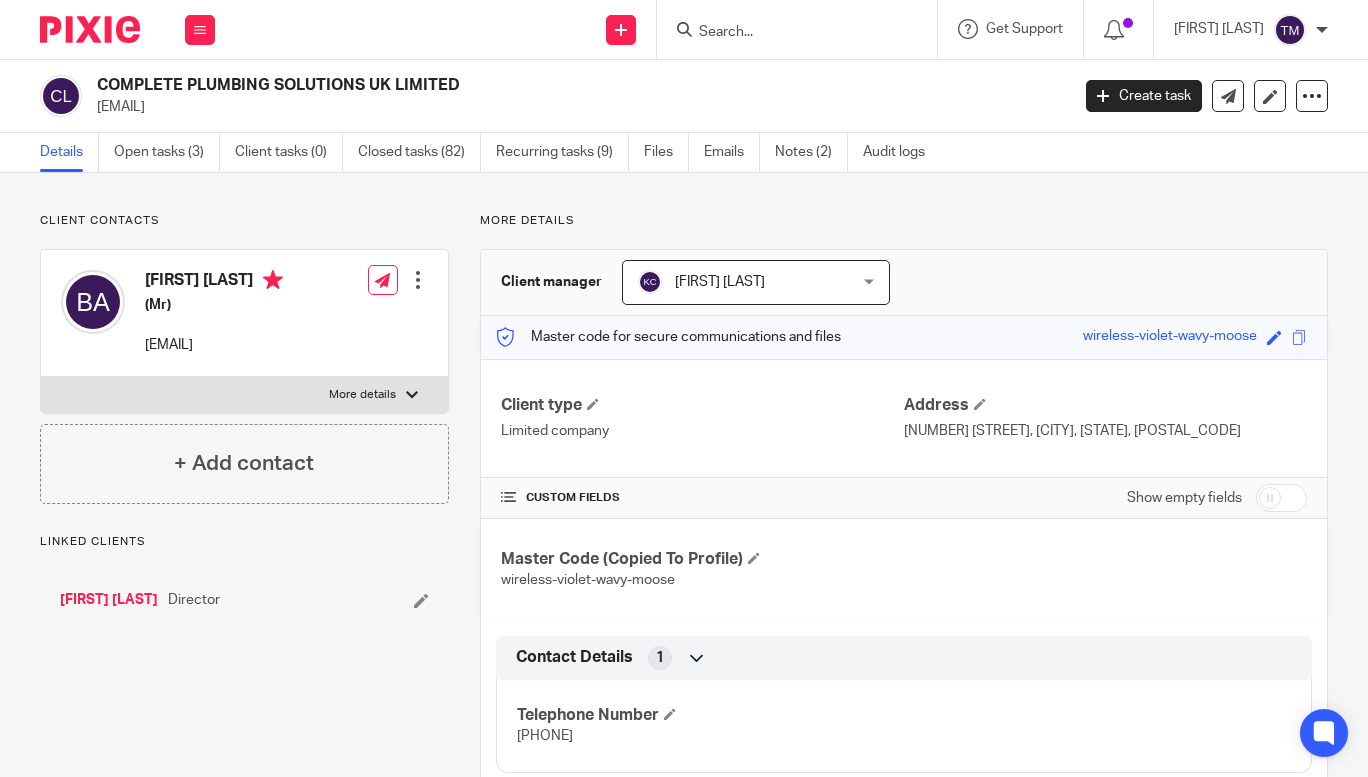 scroll, scrollTop: 0, scrollLeft: 0, axis: both 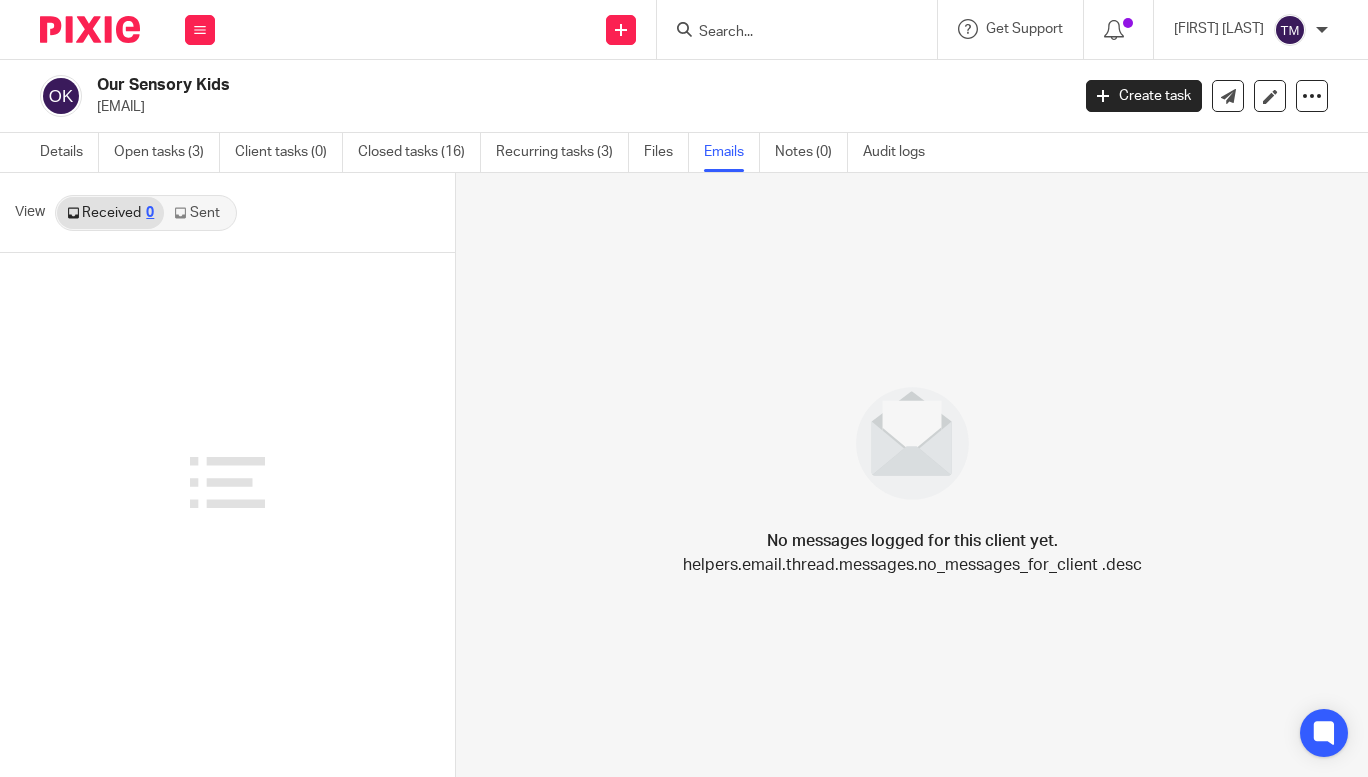 click at bounding box center (787, 33) 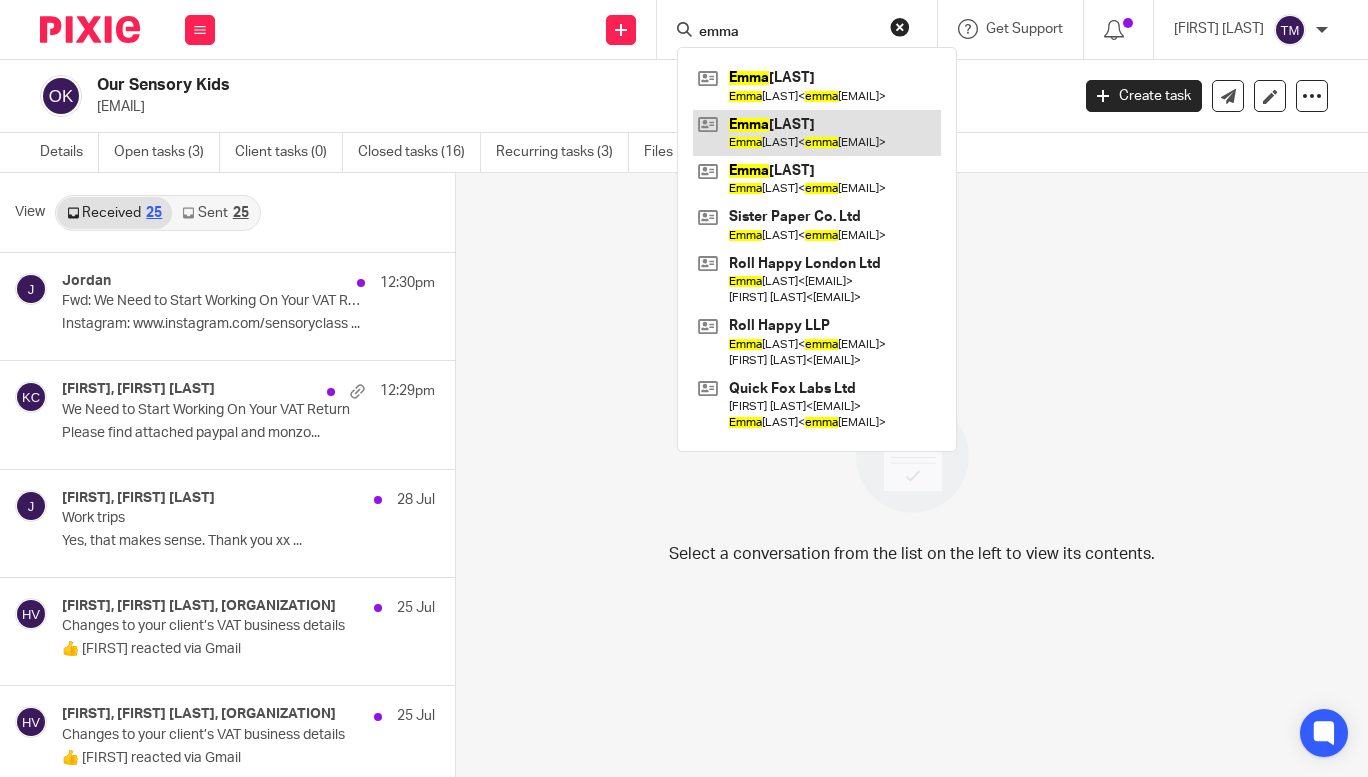 type on "emma" 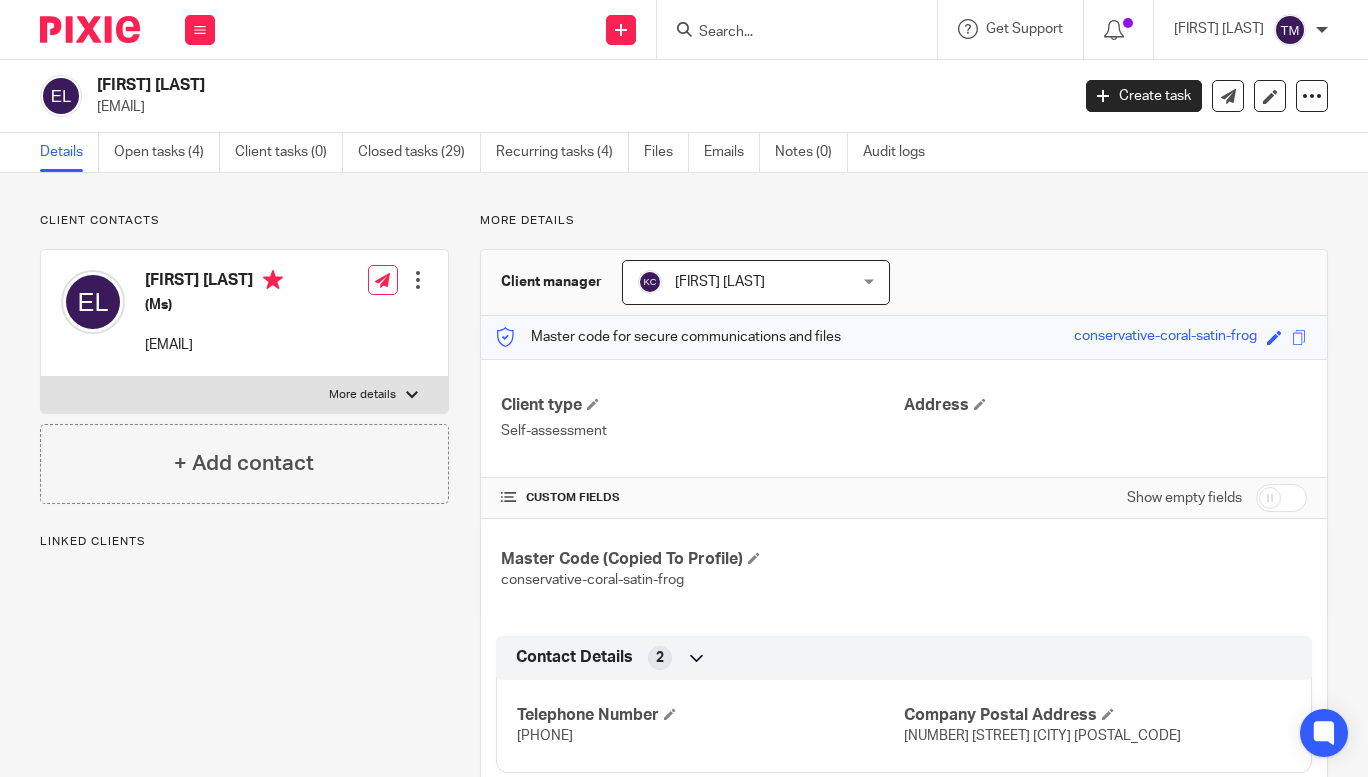 scroll, scrollTop: 0, scrollLeft: 0, axis: both 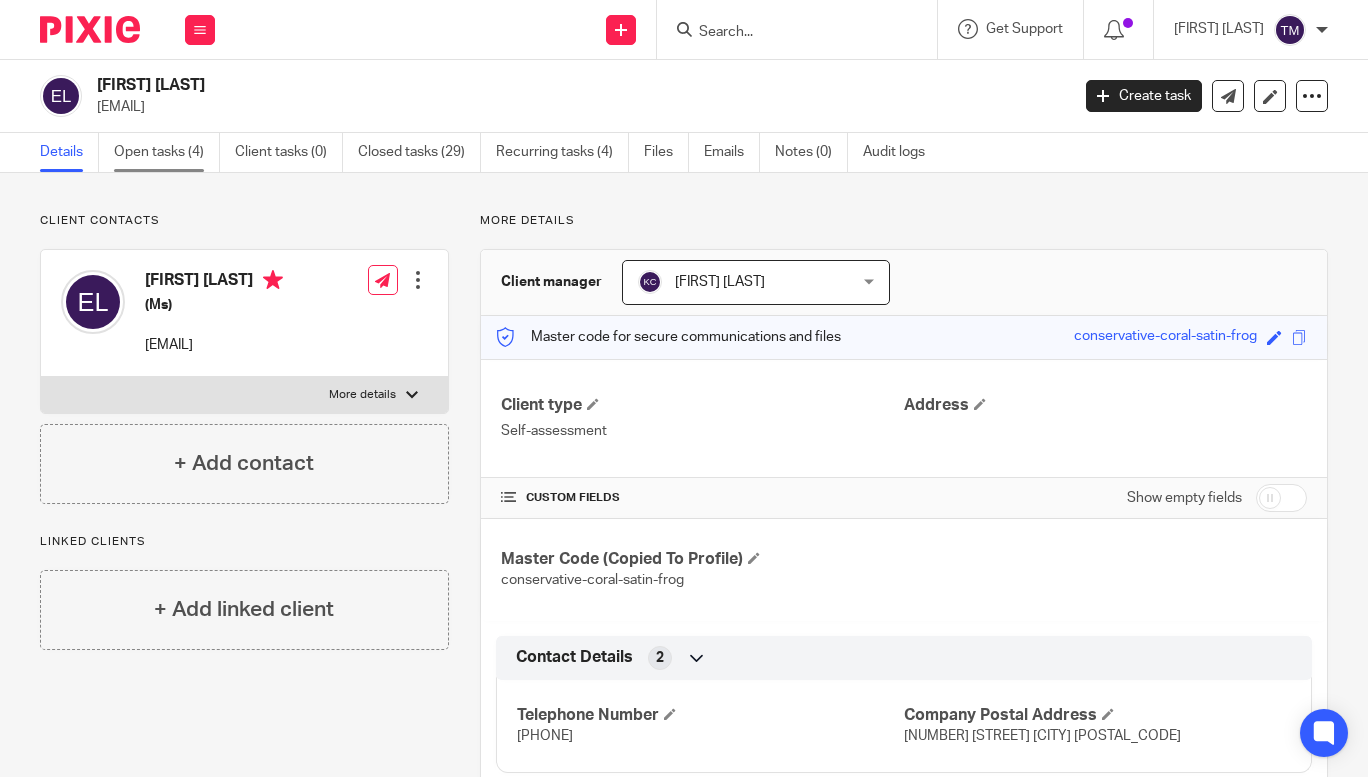 click on "Open tasks (4)" at bounding box center [167, 152] 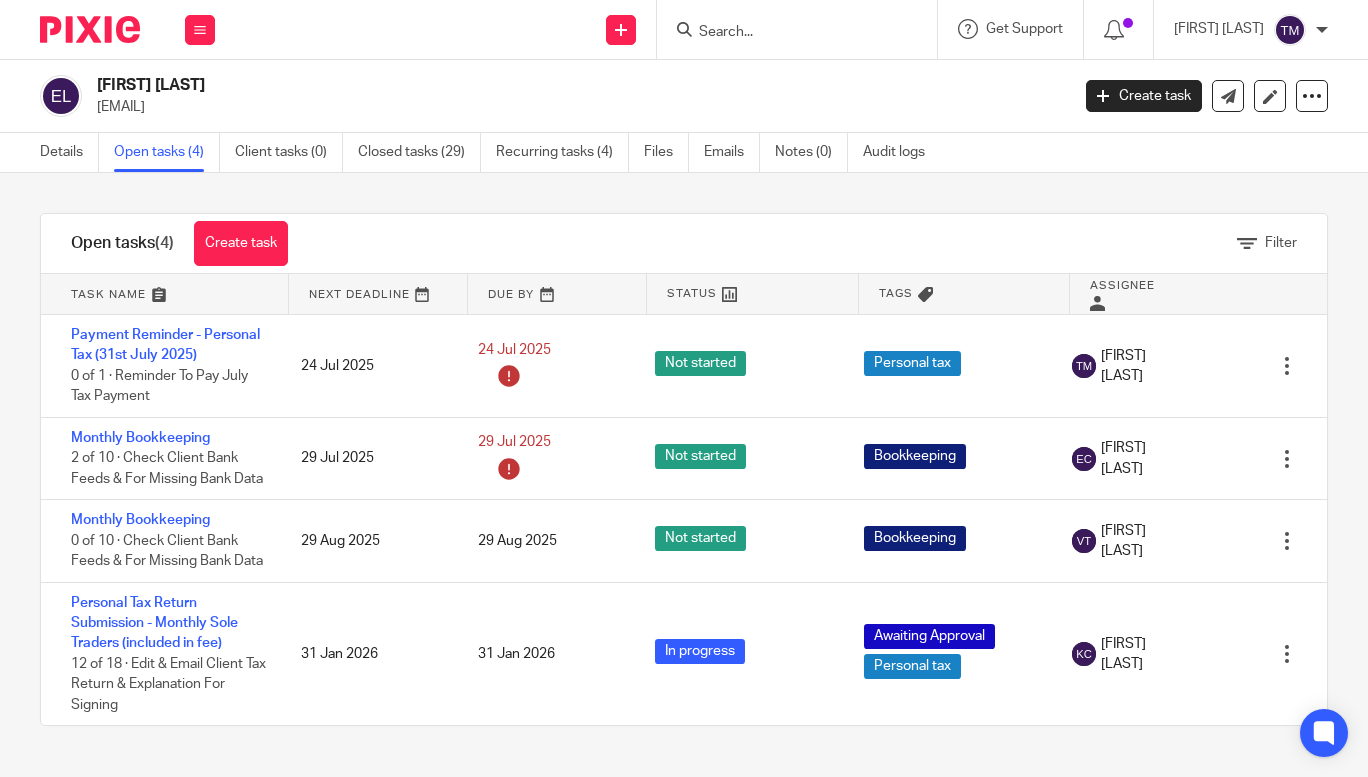 scroll, scrollTop: 0, scrollLeft: 0, axis: both 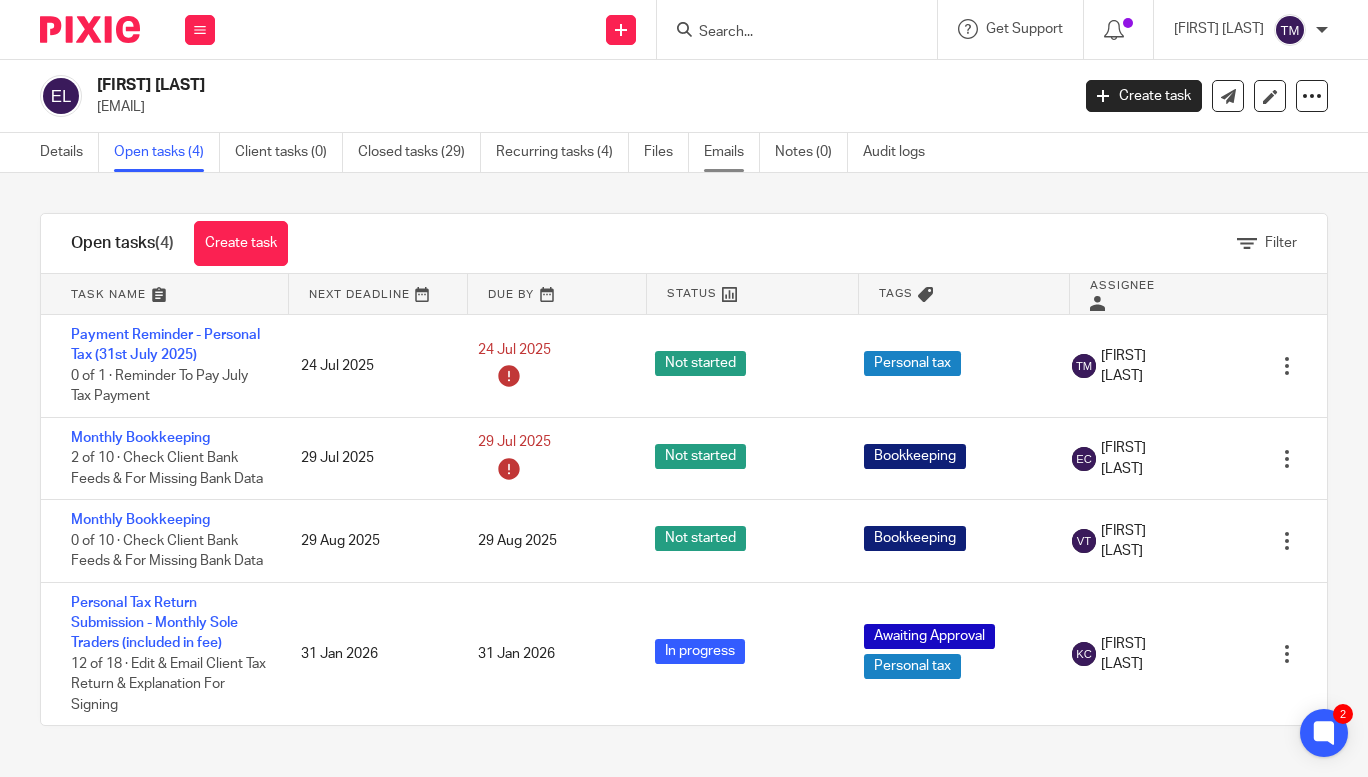 click on "Emails" at bounding box center (732, 152) 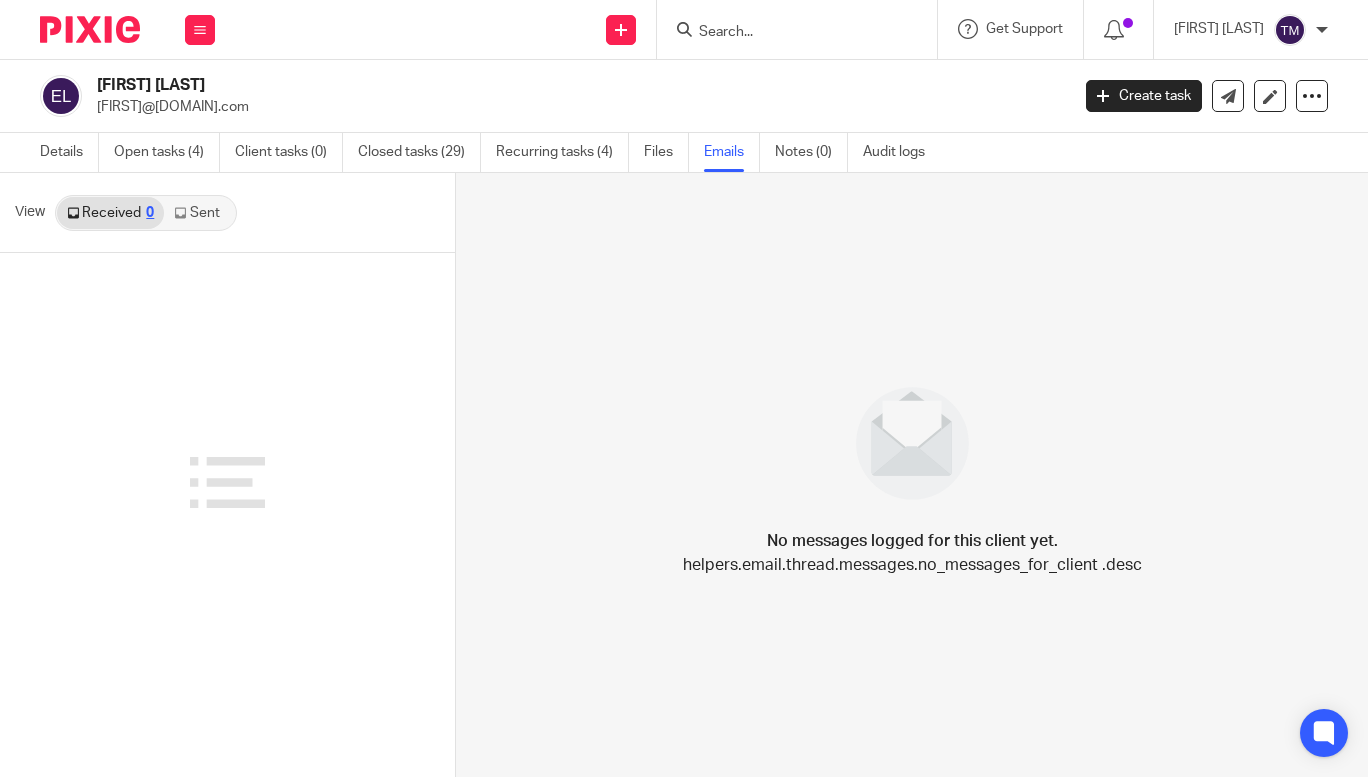 scroll, scrollTop: 0, scrollLeft: 0, axis: both 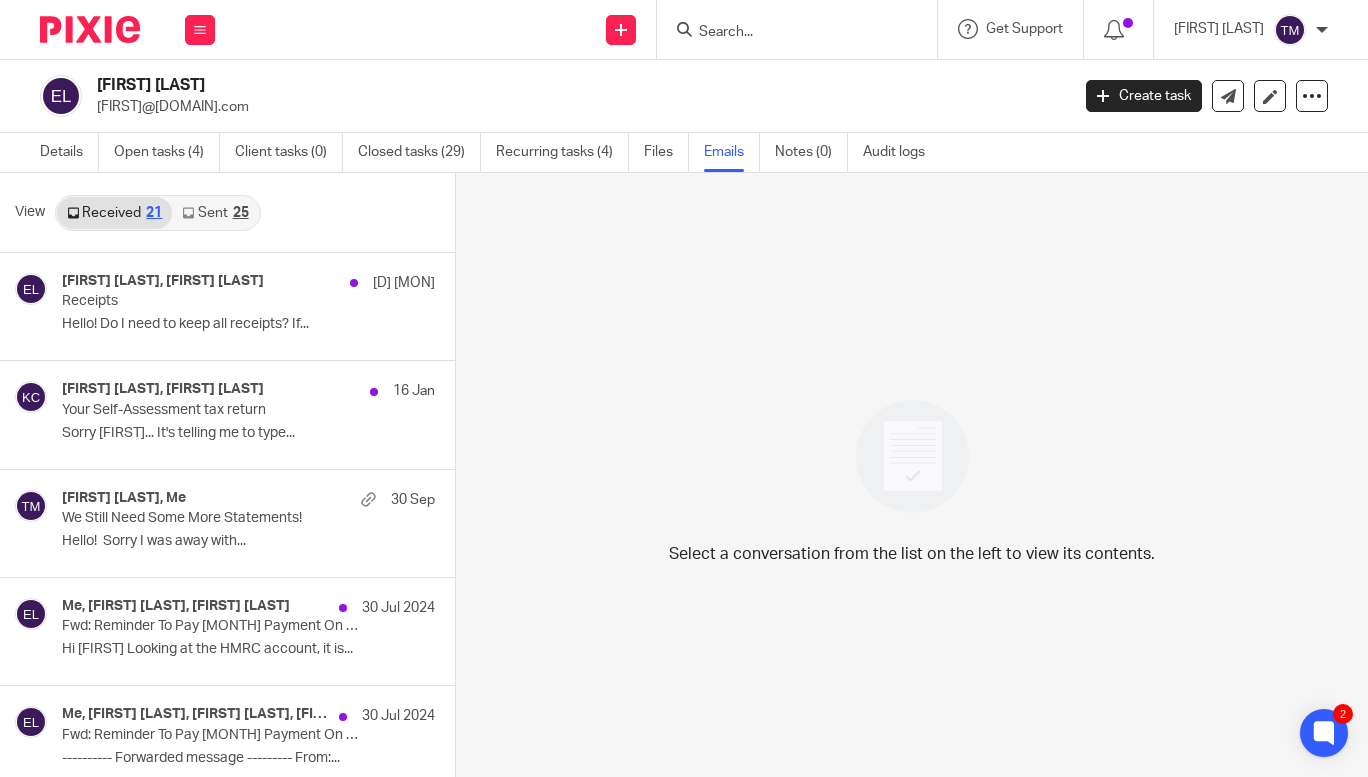 click on "Sent
25" at bounding box center [215, 213] 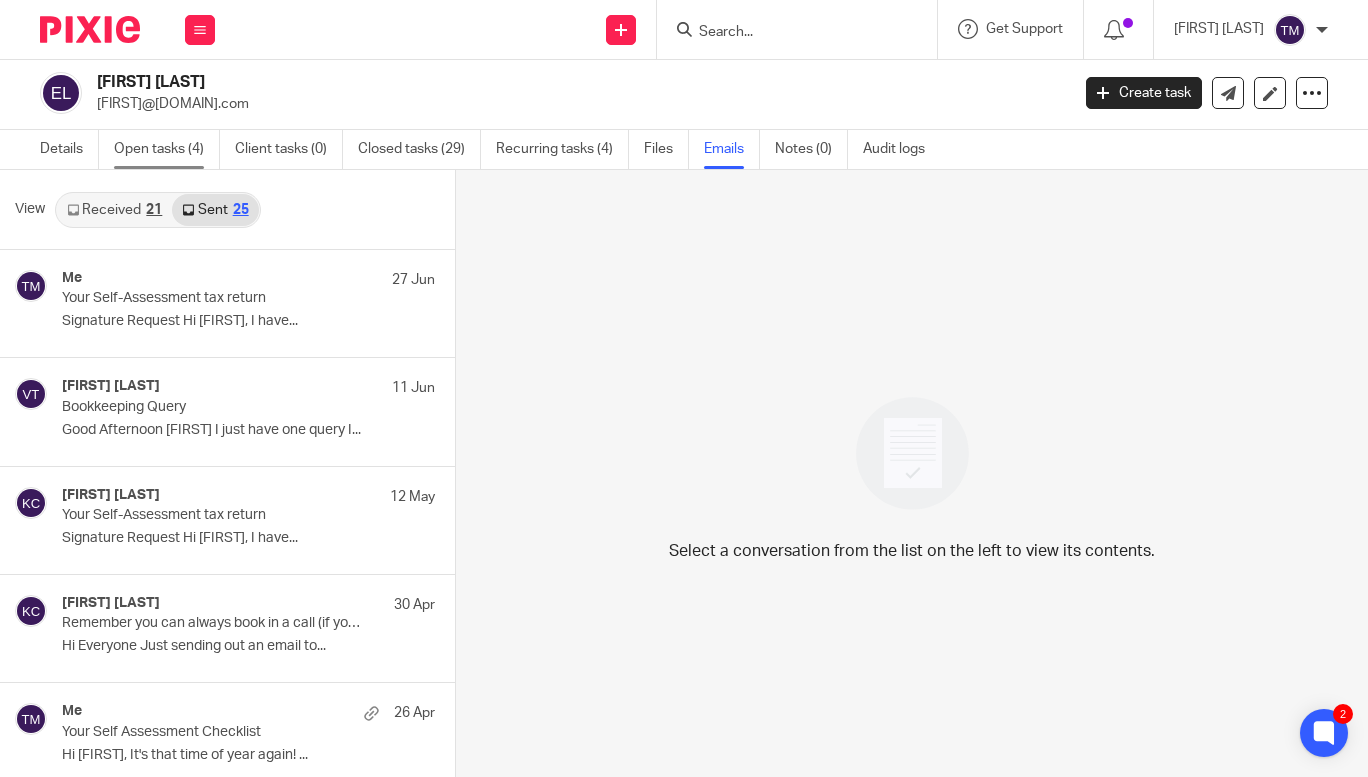 click on "Open tasks (4)" at bounding box center (167, 149) 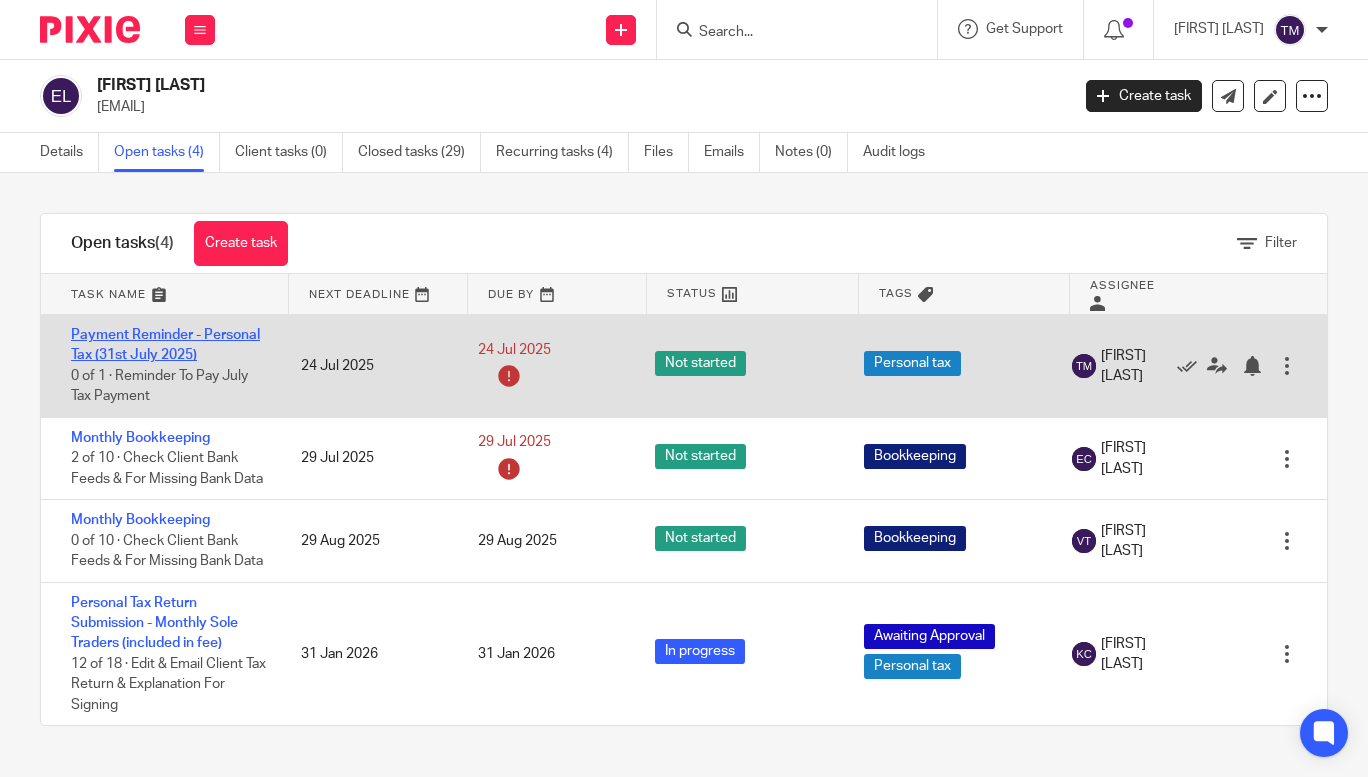 scroll, scrollTop: 0, scrollLeft: 0, axis: both 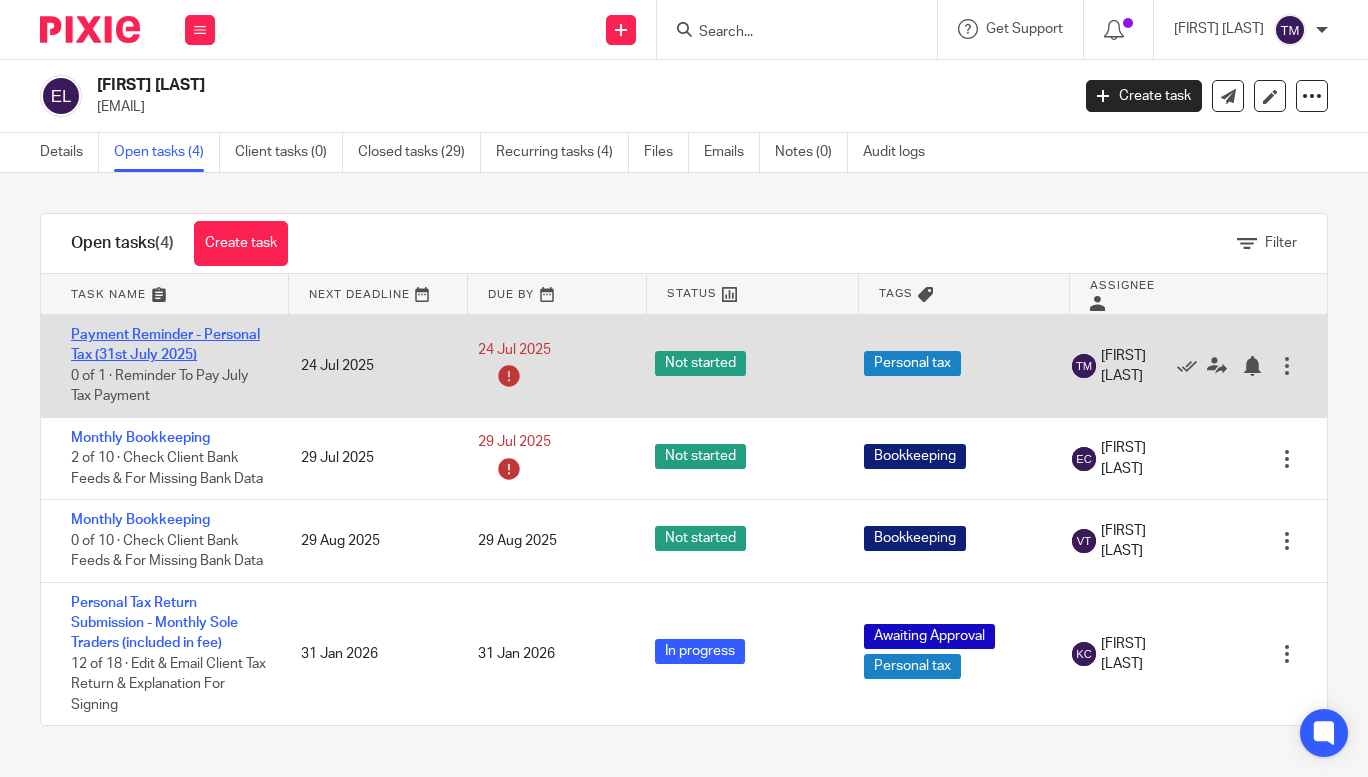 click on "Payment Reminder - Personal Tax (31st July 2025)" at bounding box center [165, 345] 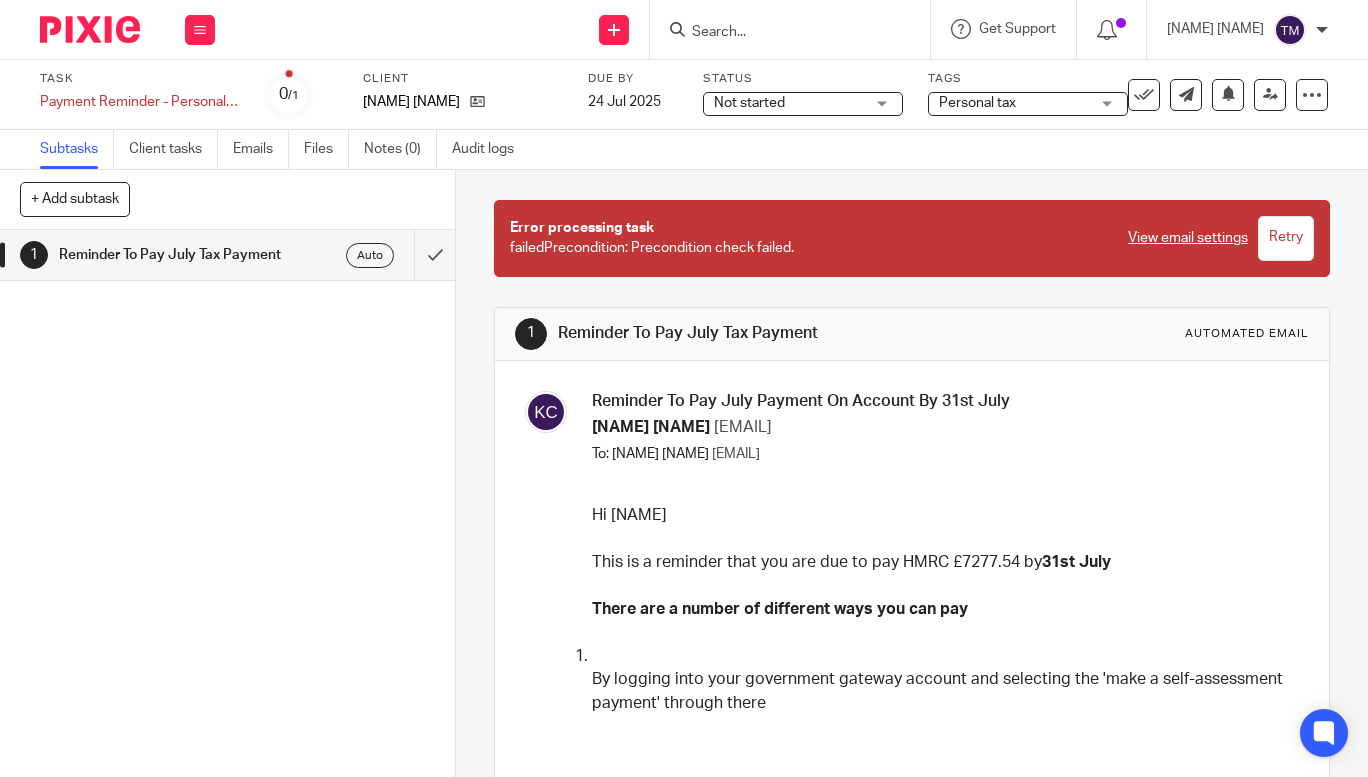 scroll, scrollTop: 0, scrollLeft: 0, axis: both 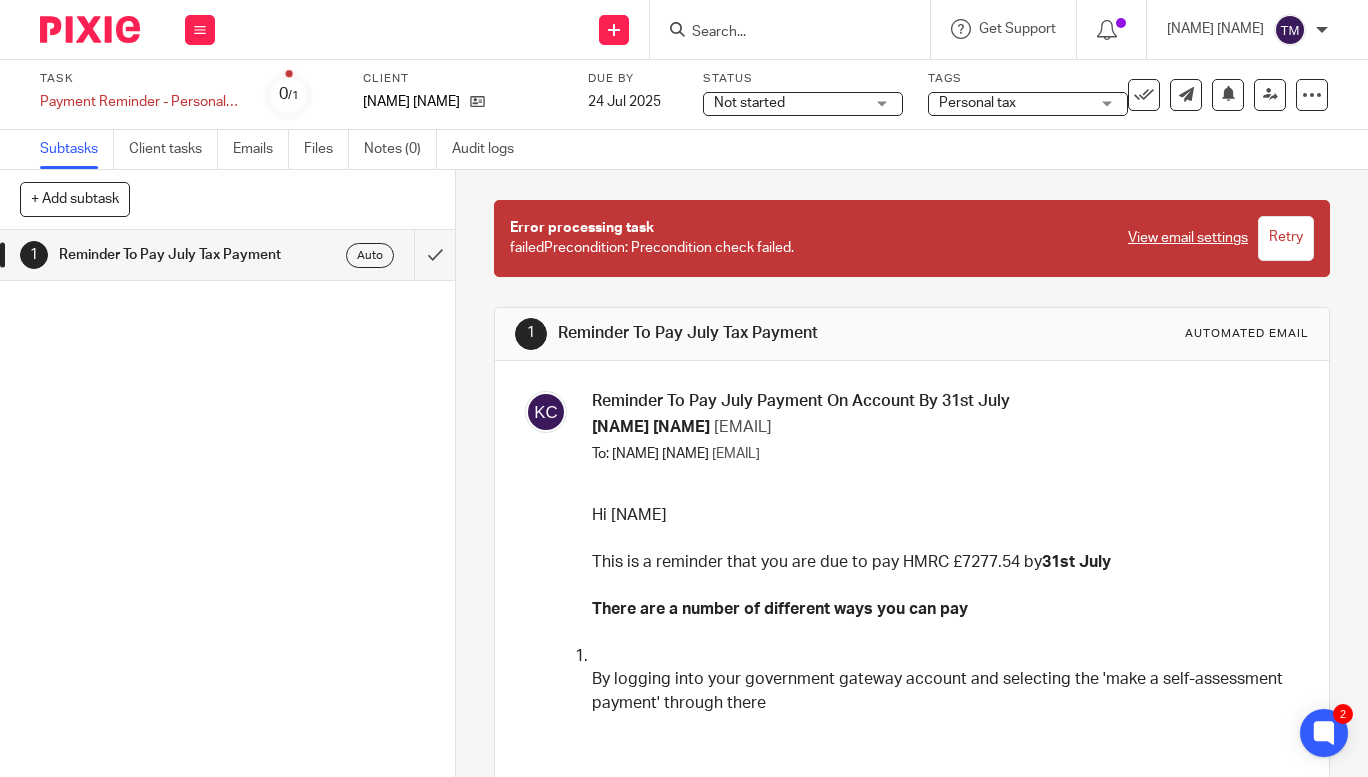 click on "Retry" at bounding box center (1286, 238) 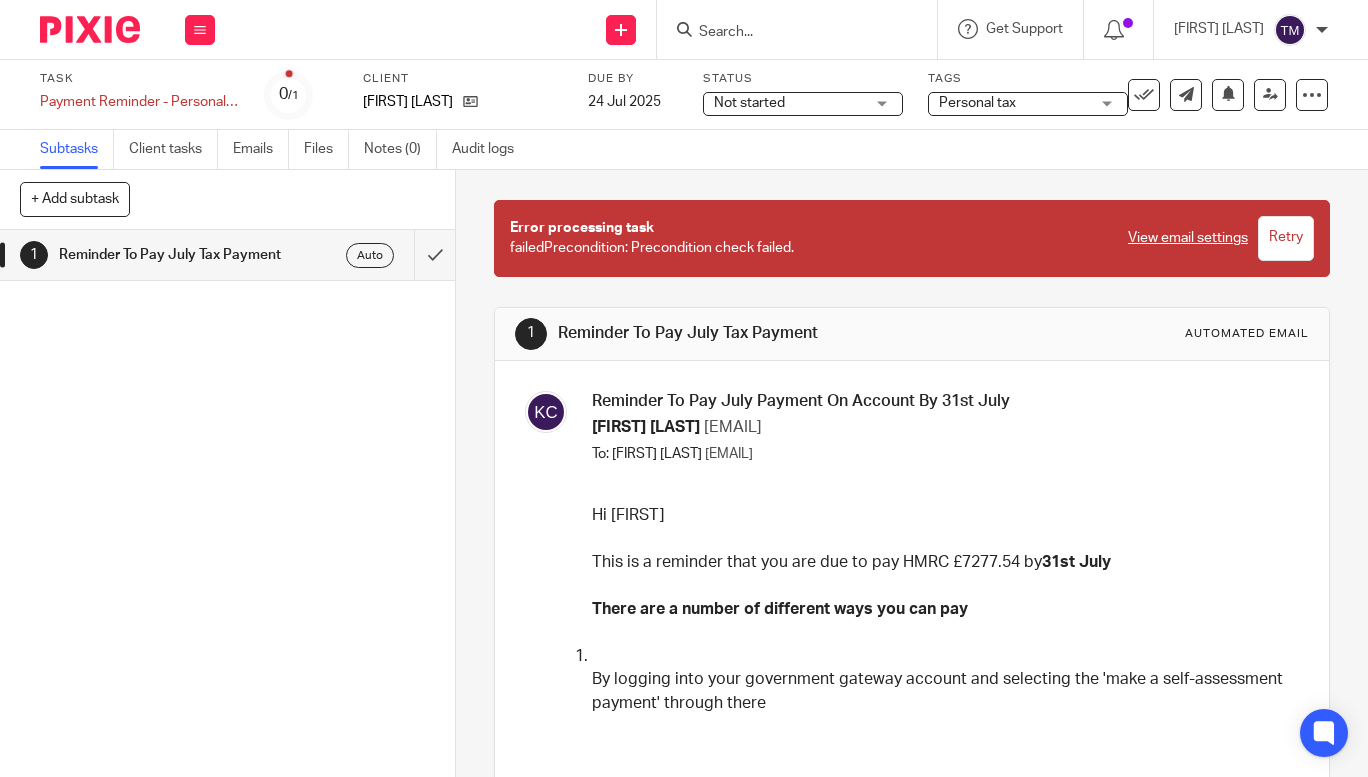 scroll, scrollTop: 0, scrollLeft: 0, axis: both 